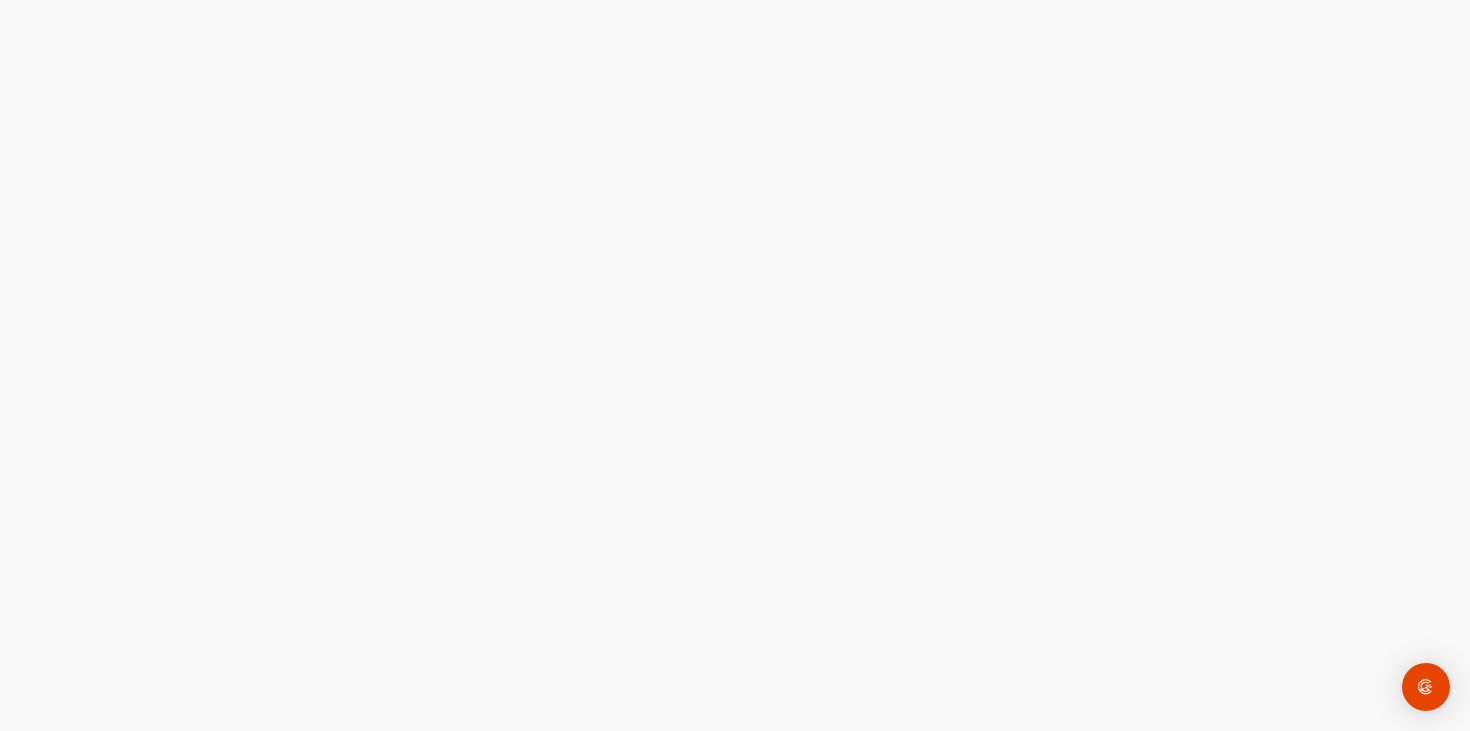 scroll, scrollTop: 0, scrollLeft: 0, axis: both 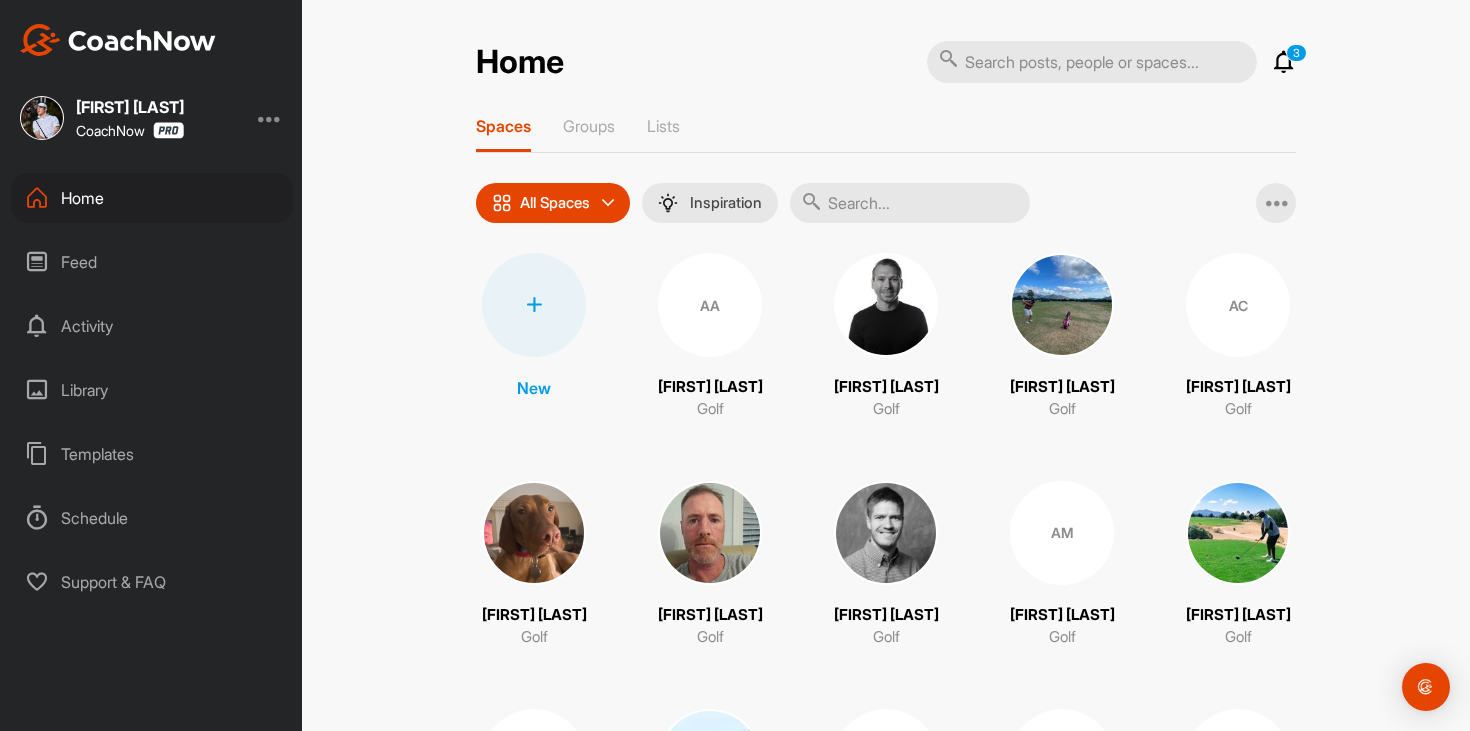 click at bounding box center (1284, 62) 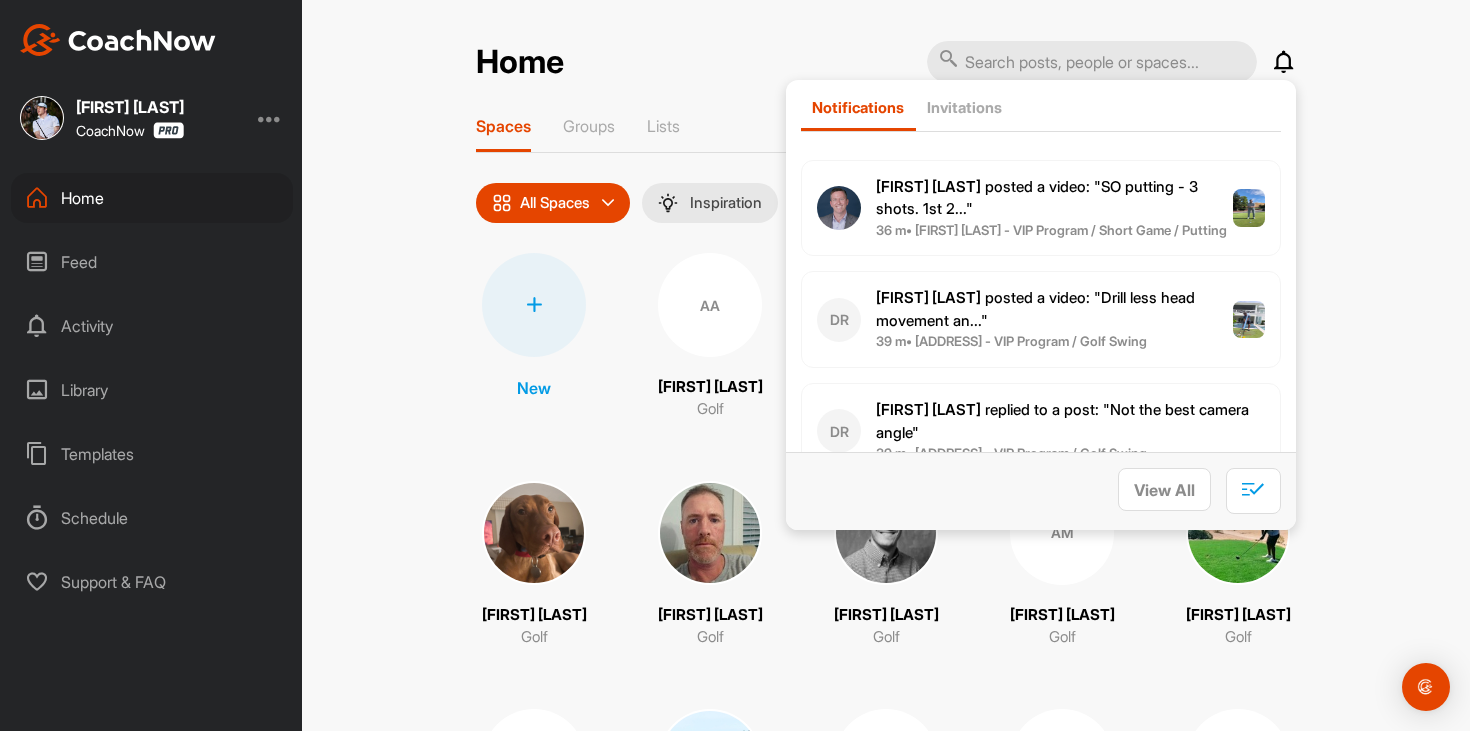 scroll, scrollTop: 0, scrollLeft: 0, axis: both 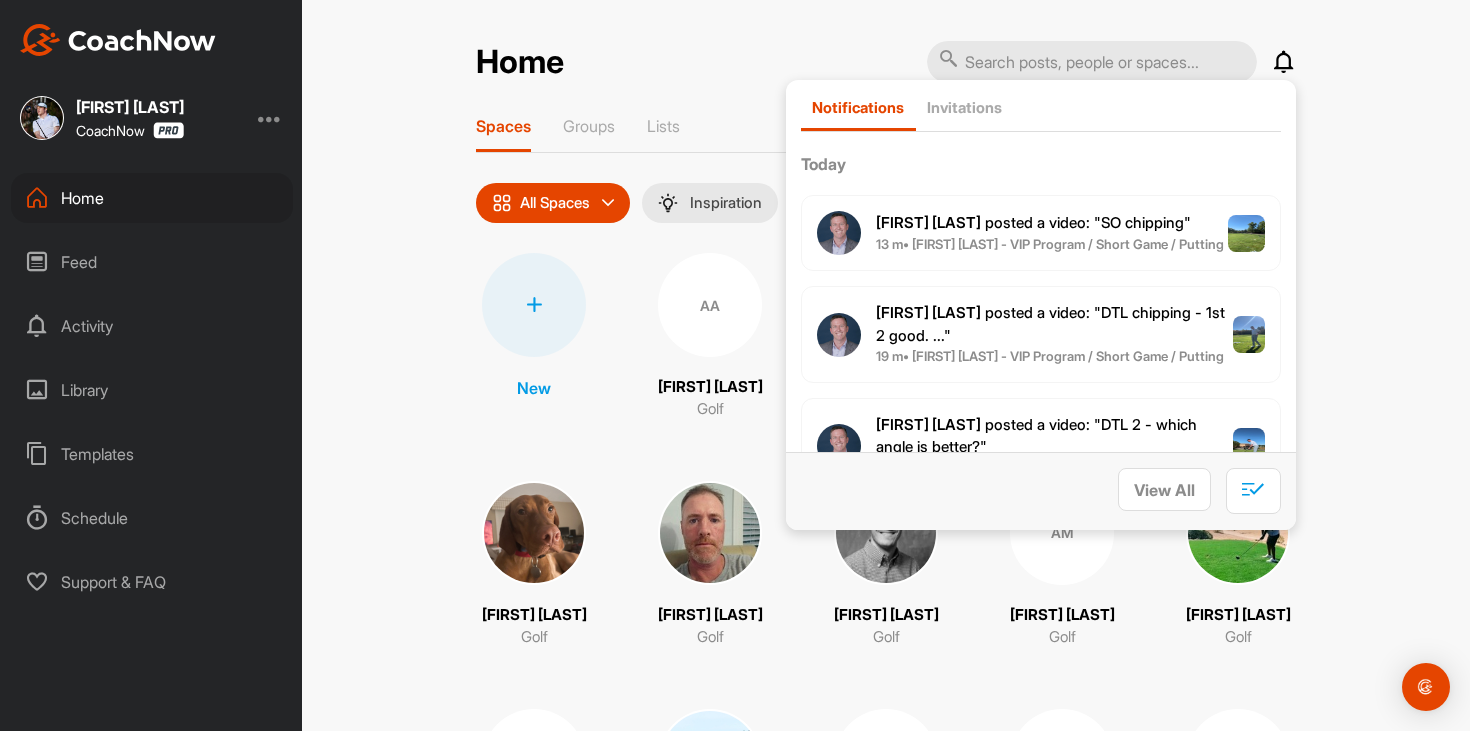 click at bounding box center (1284, 62) 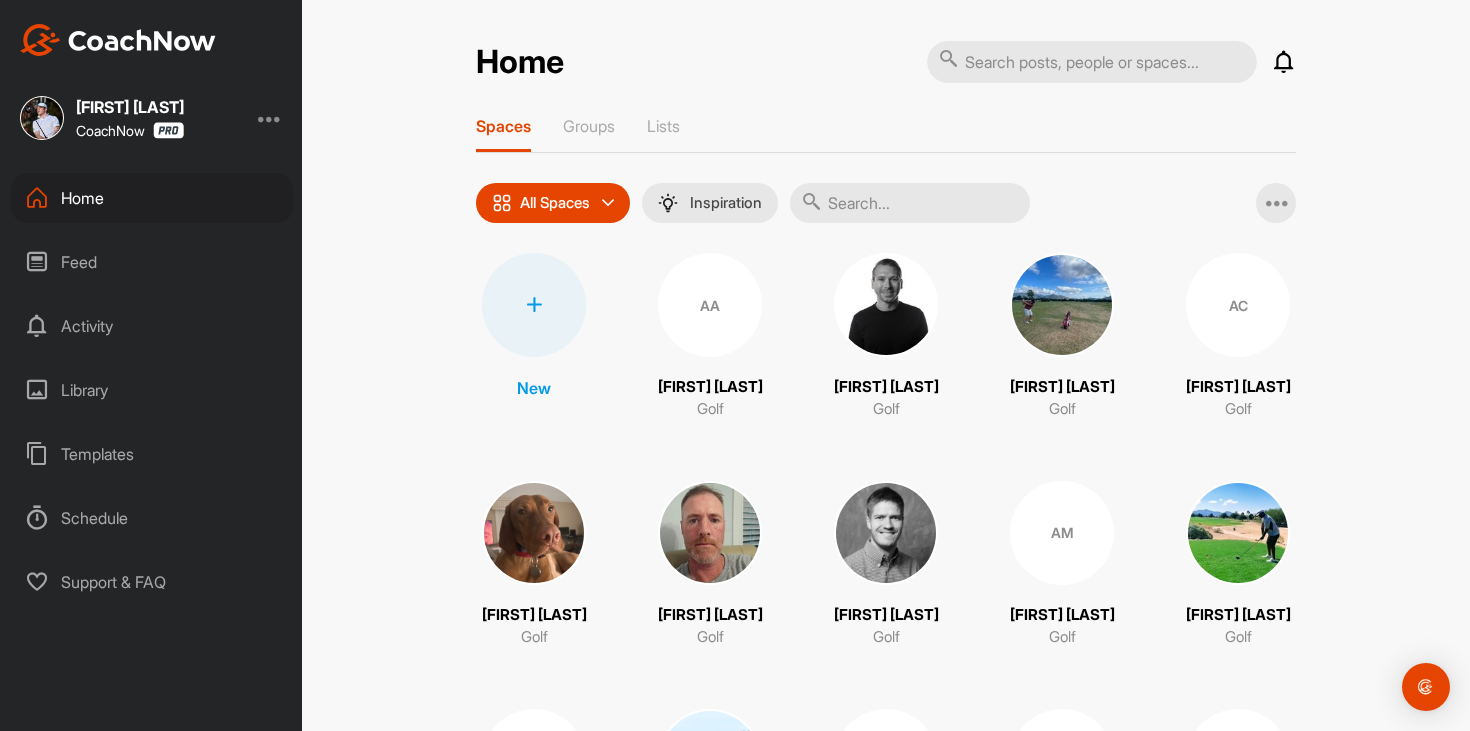 click on "Feed" at bounding box center (152, 262) 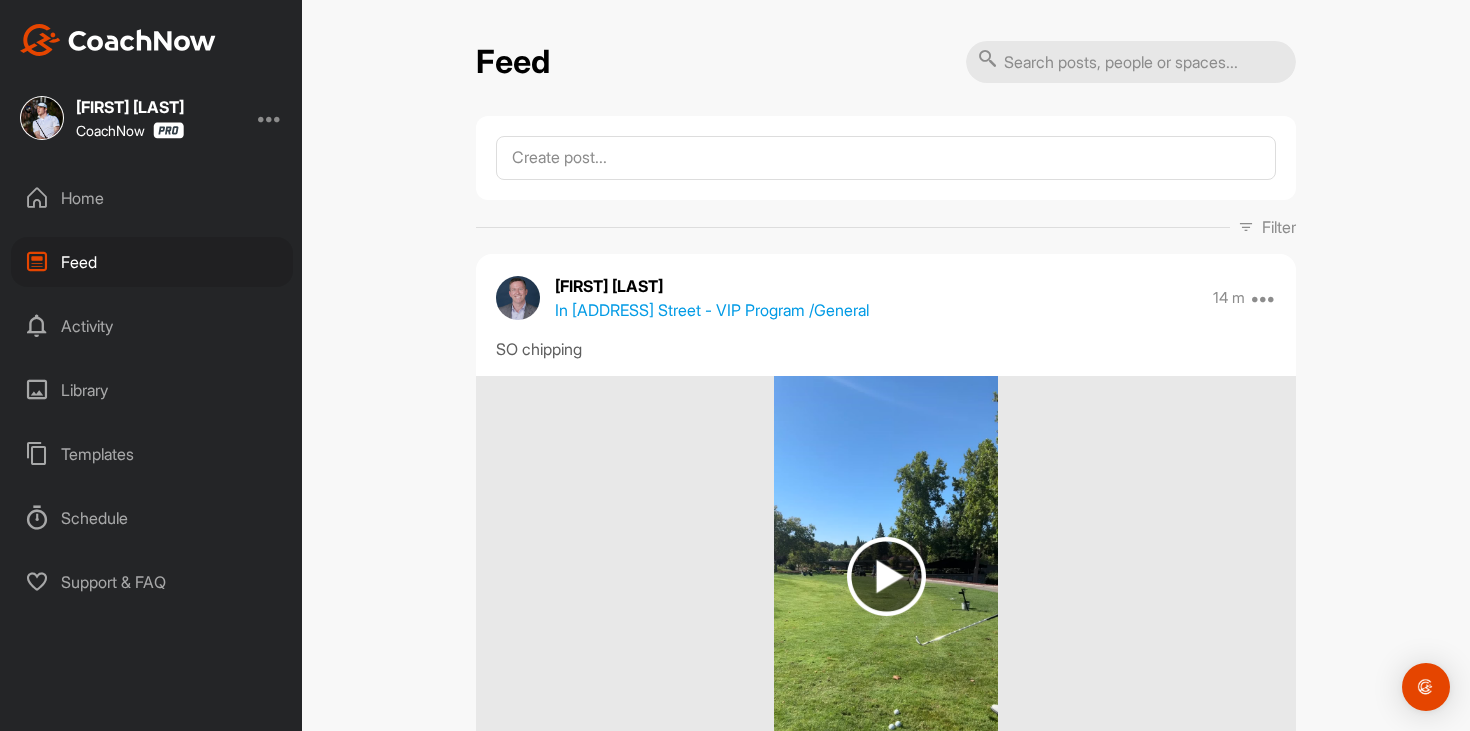 click on "Home" at bounding box center [152, 198] 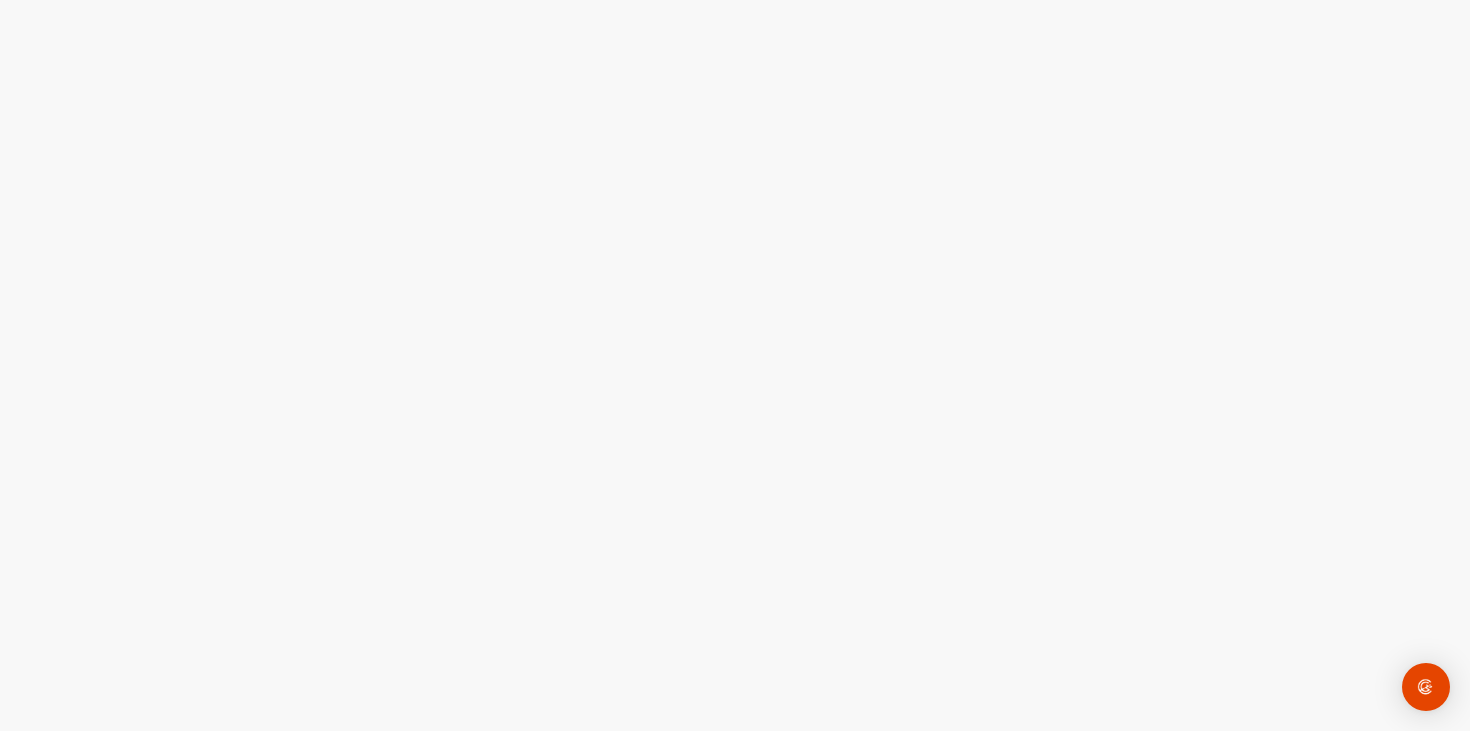 scroll, scrollTop: 0, scrollLeft: 0, axis: both 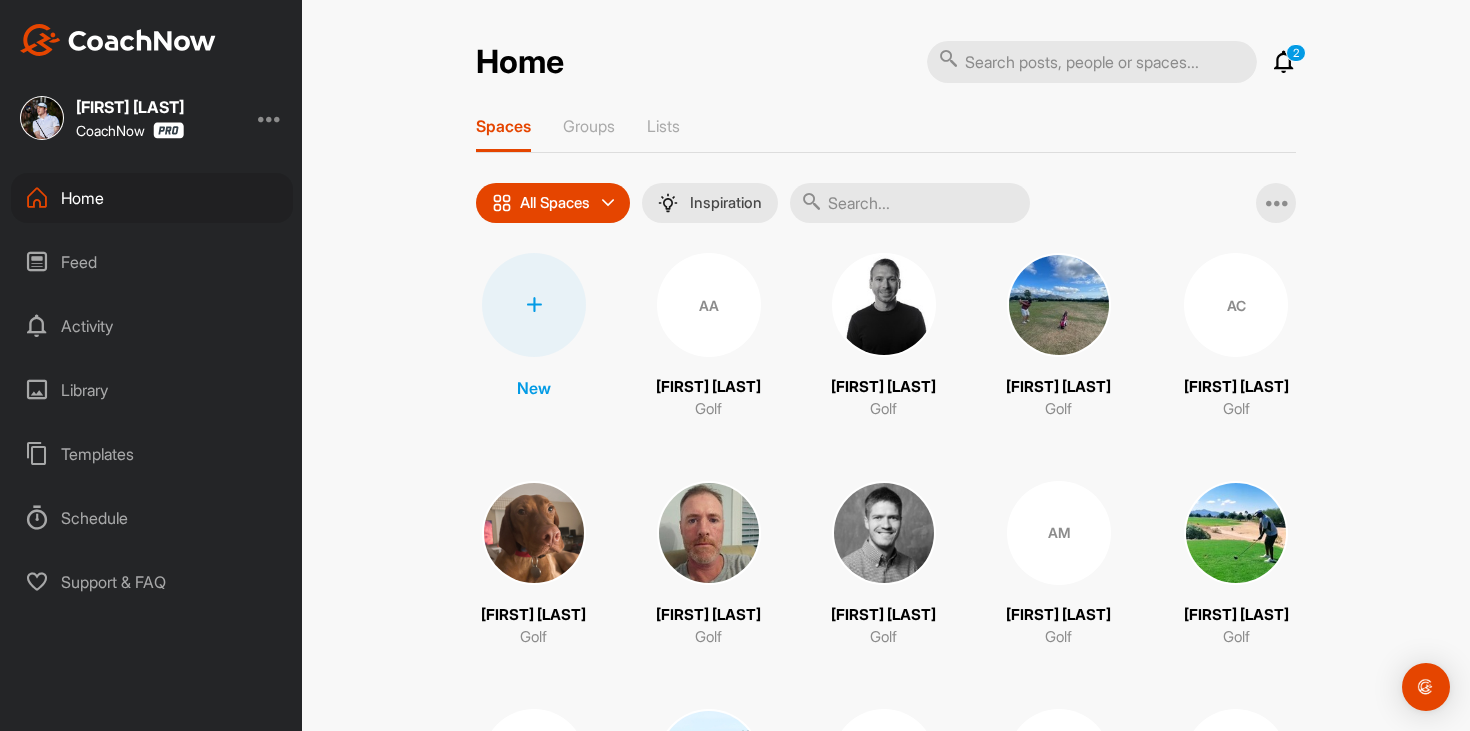 click at bounding box center [1284, 62] 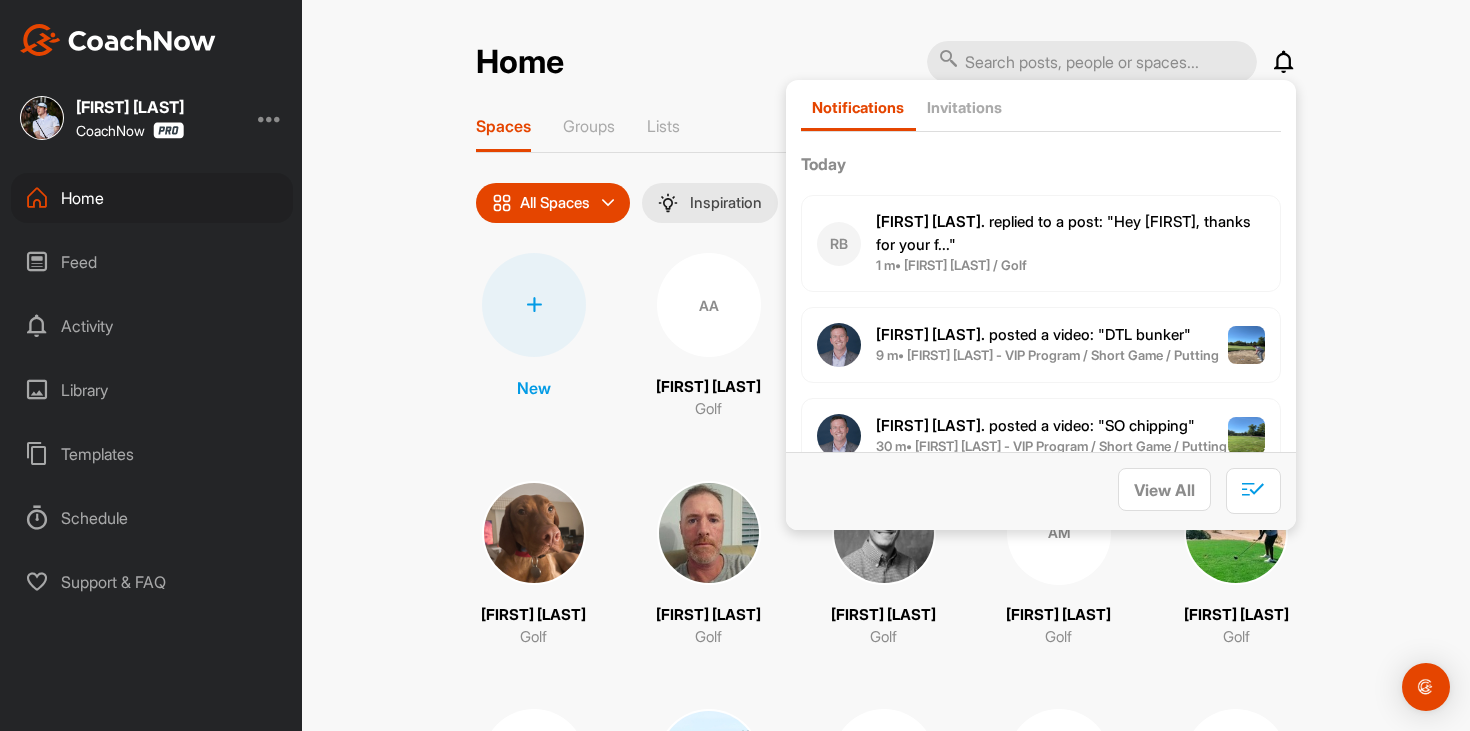 click on "[FIRST] [LAST]   replied to a post : "Hey [FIRST], thanks for your f..."" at bounding box center (1070, 233) 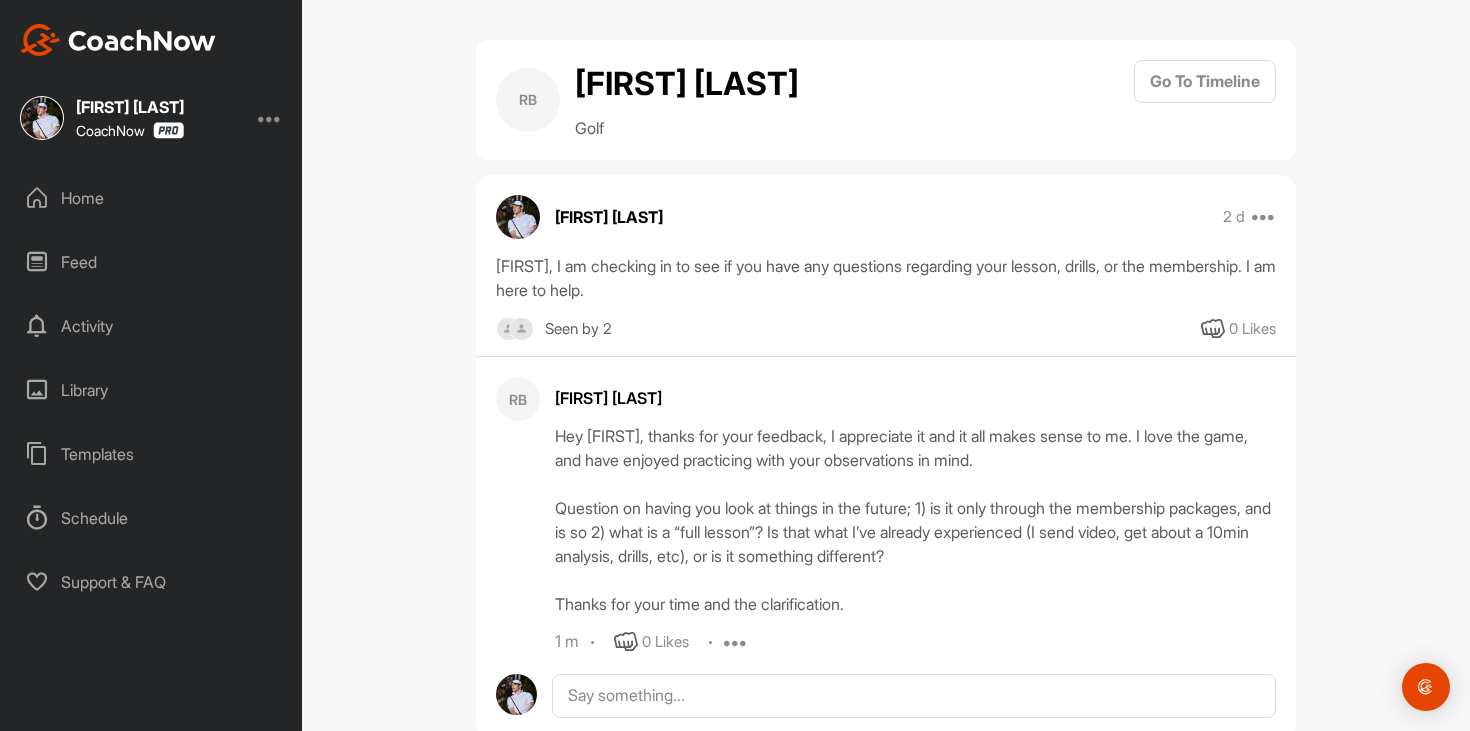 scroll, scrollTop: 53, scrollLeft: 0, axis: vertical 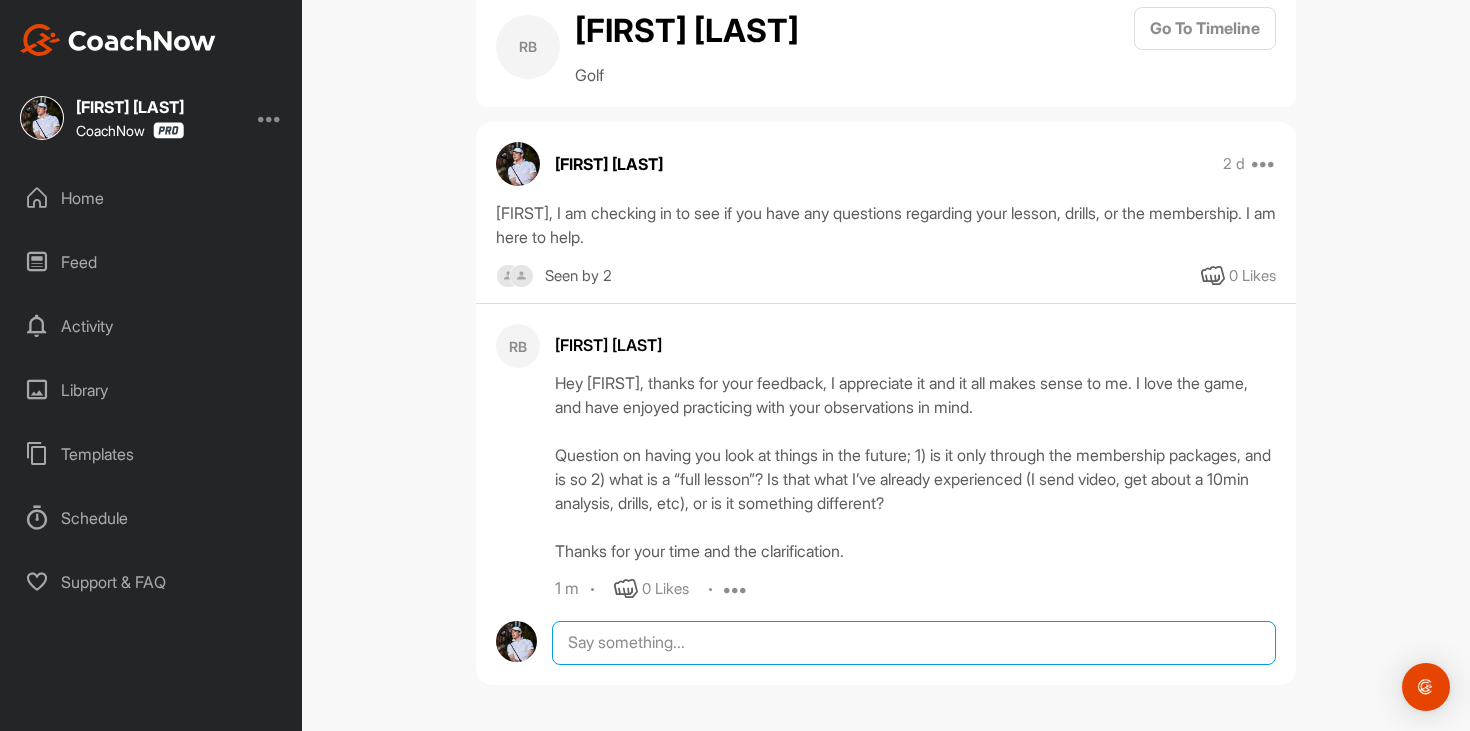 click at bounding box center [914, 643] 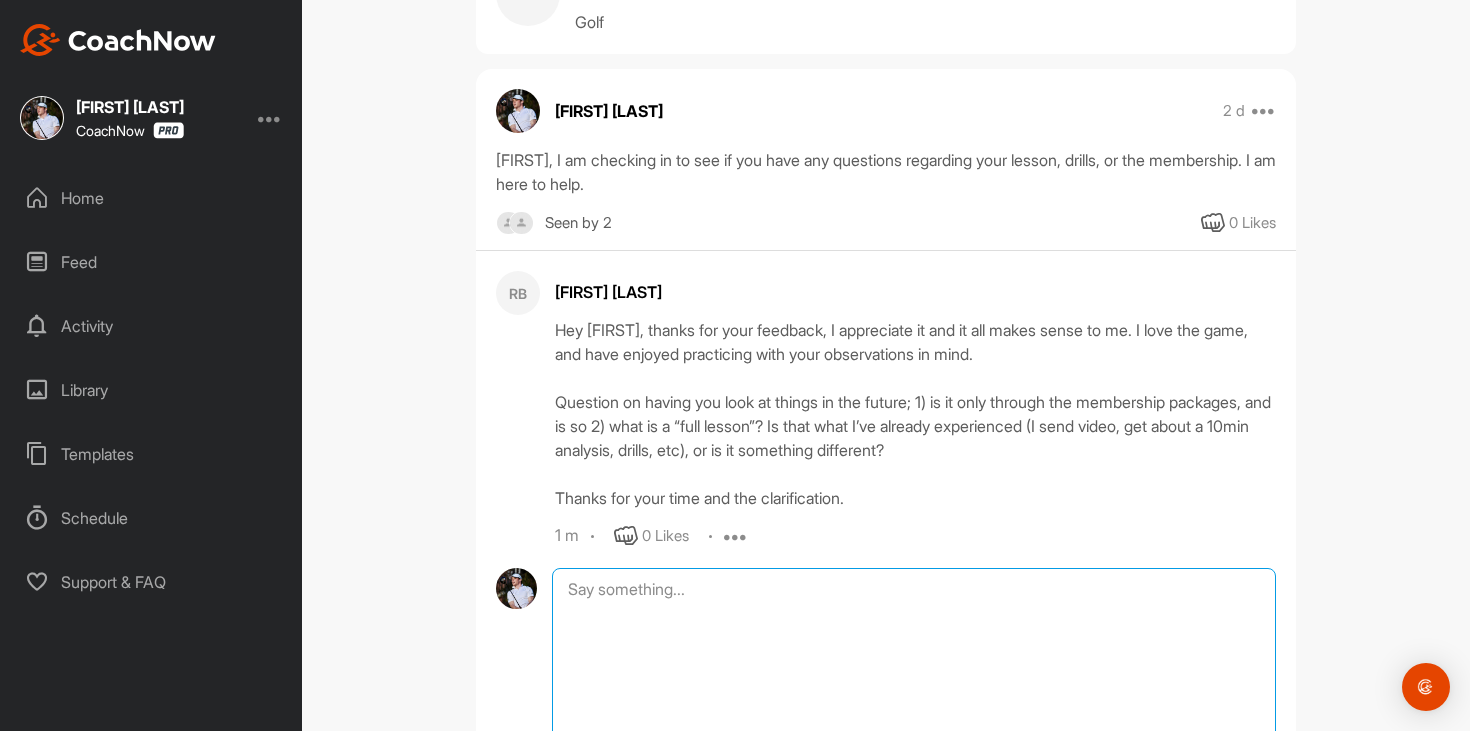 scroll, scrollTop: 144, scrollLeft: 0, axis: vertical 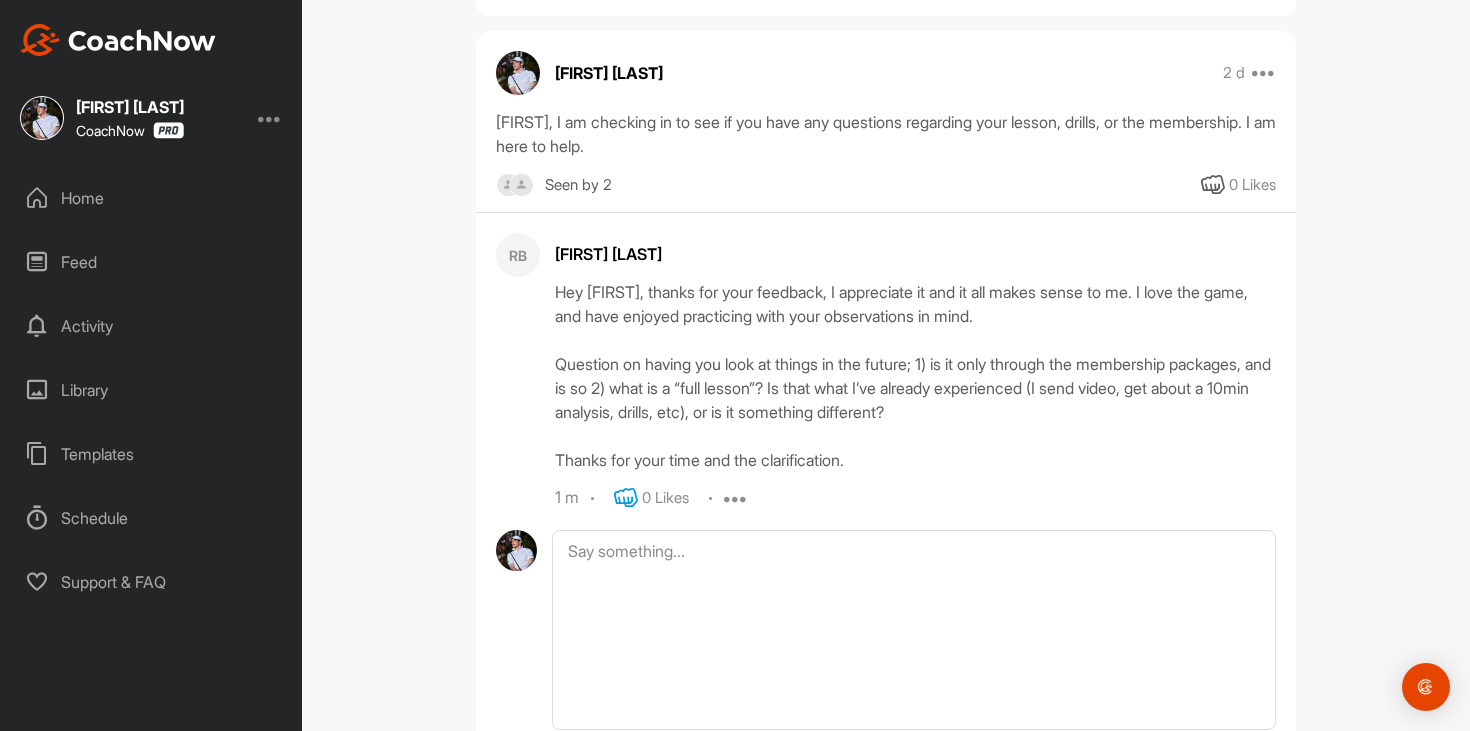 click at bounding box center [626, 498] 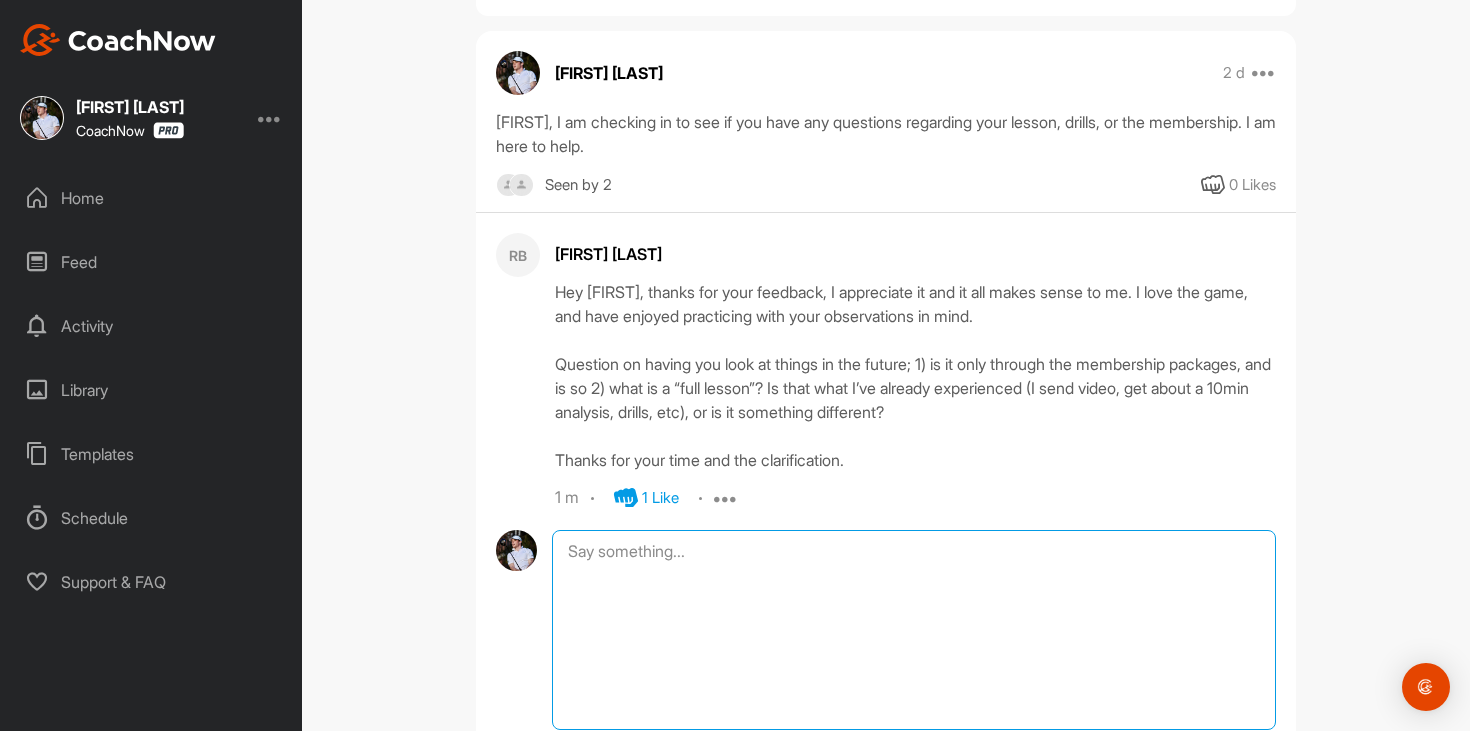 click at bounding box center [914, 630] 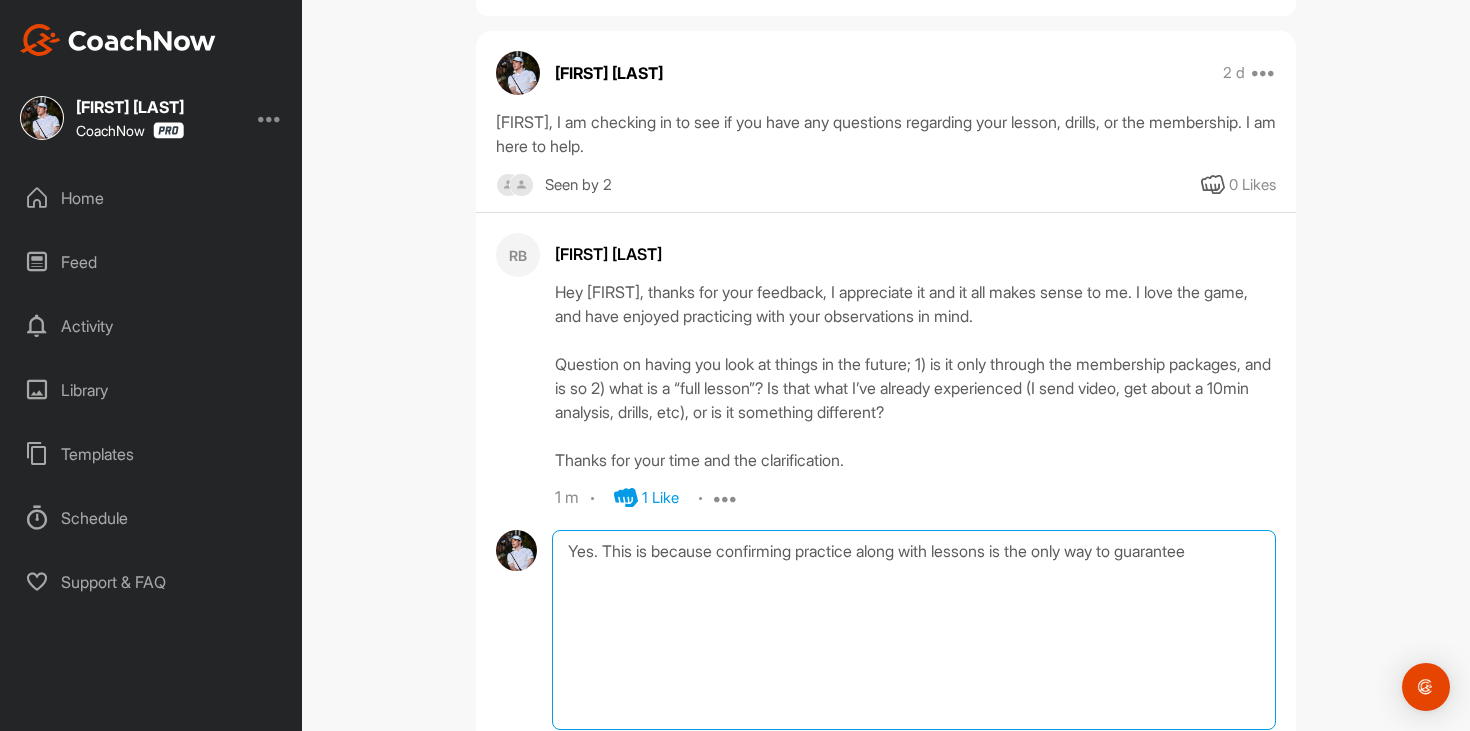 click on "Yes. This is because confirming practice along with lessons is the only way to guarantee" at bounding box center [914, 630] 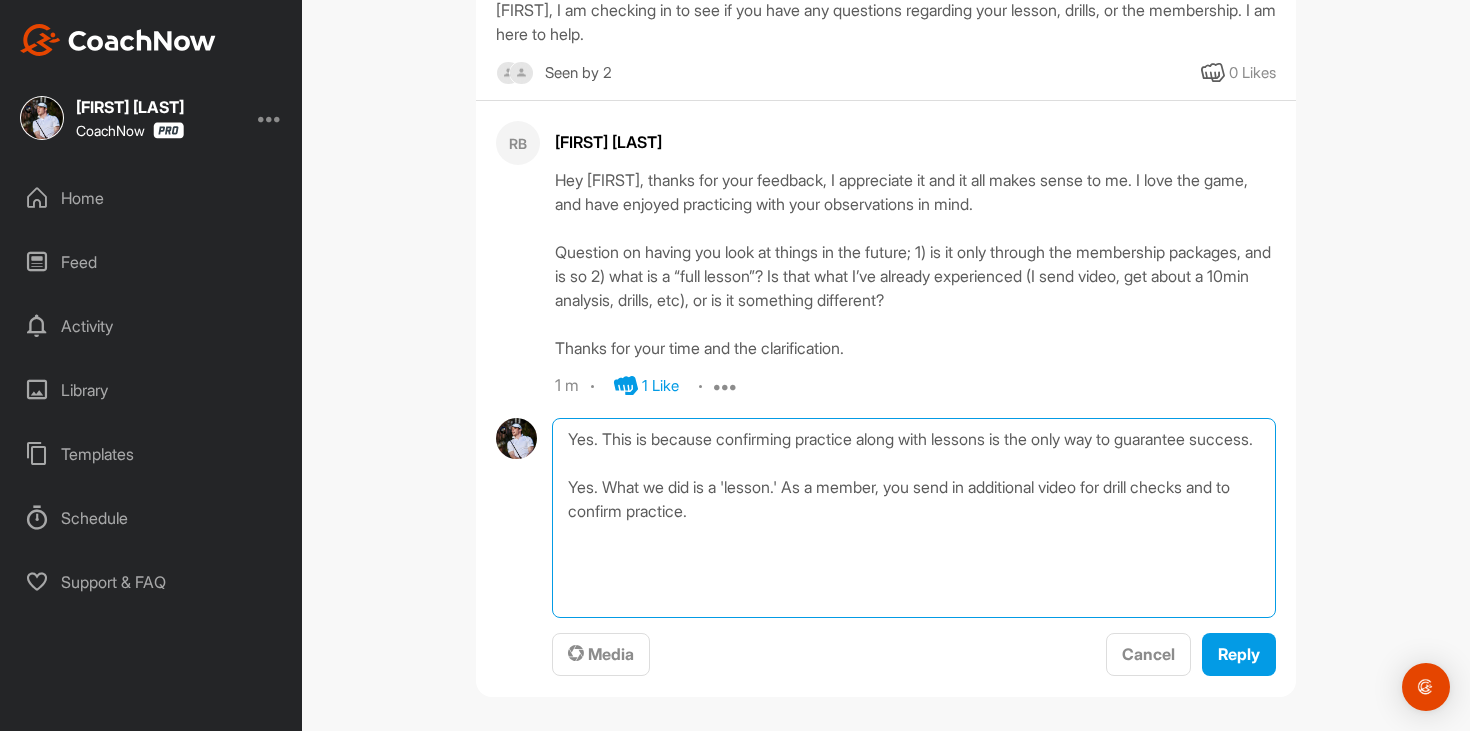 scroll, scrollTop: 268, scrollLeft: 0, axis: vertical 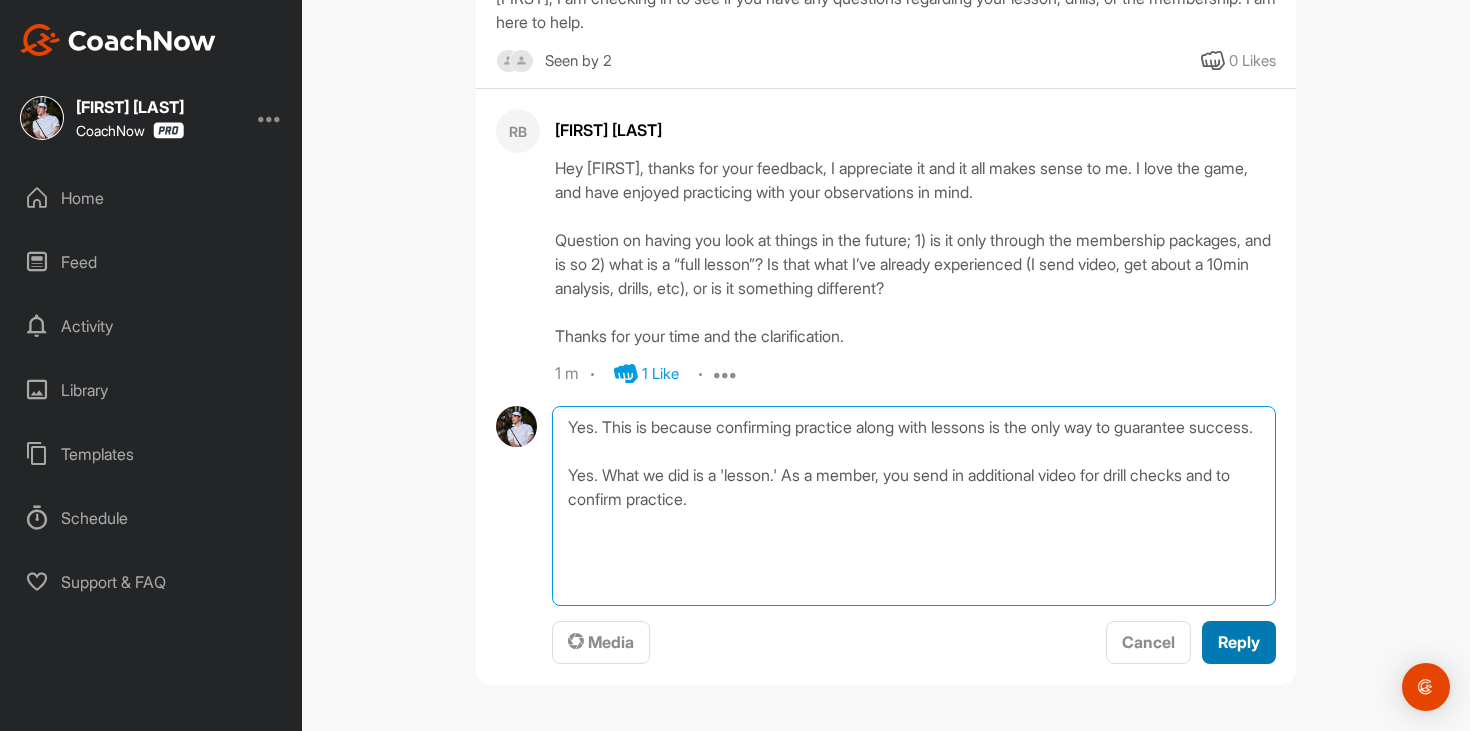 type on "Yes. This is because confirming practice along with lessons is the only way to guarantee success.
Yes. What we did is a 'lesson.' As a member, you send in additional video for drill checks and to confirm practice." 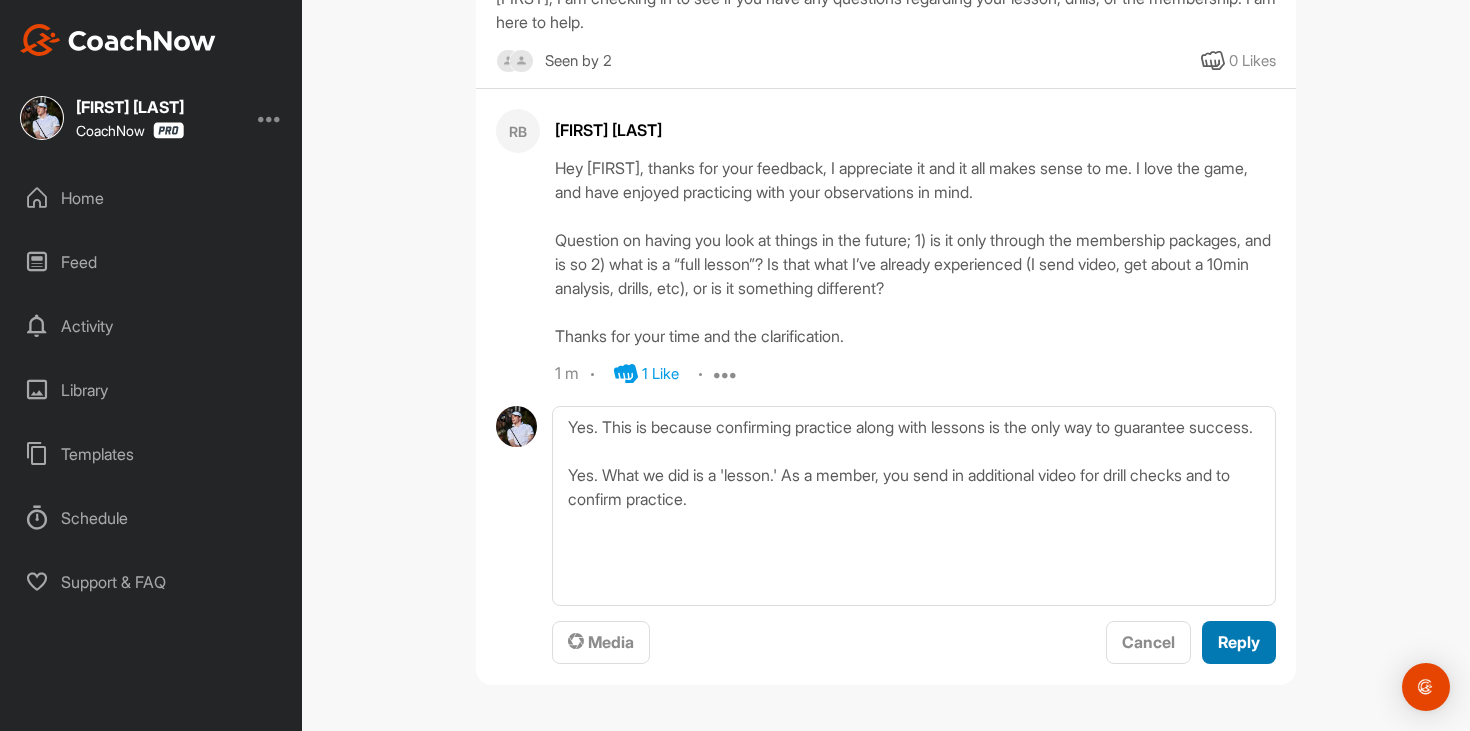 click on "Reply" at bounding box center (1239, 642) 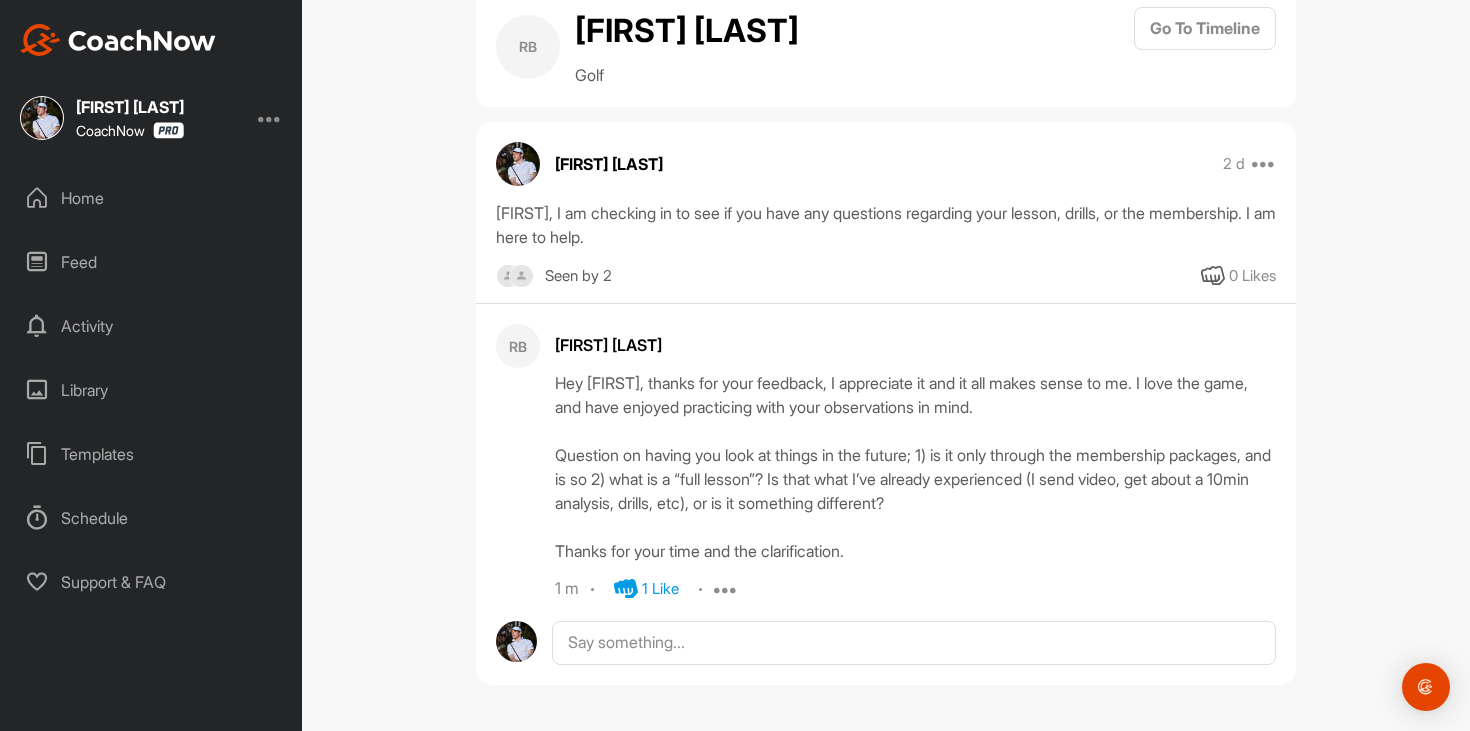 scroll, scrollTop: 268, scrollLeft: 0, axis: vertical 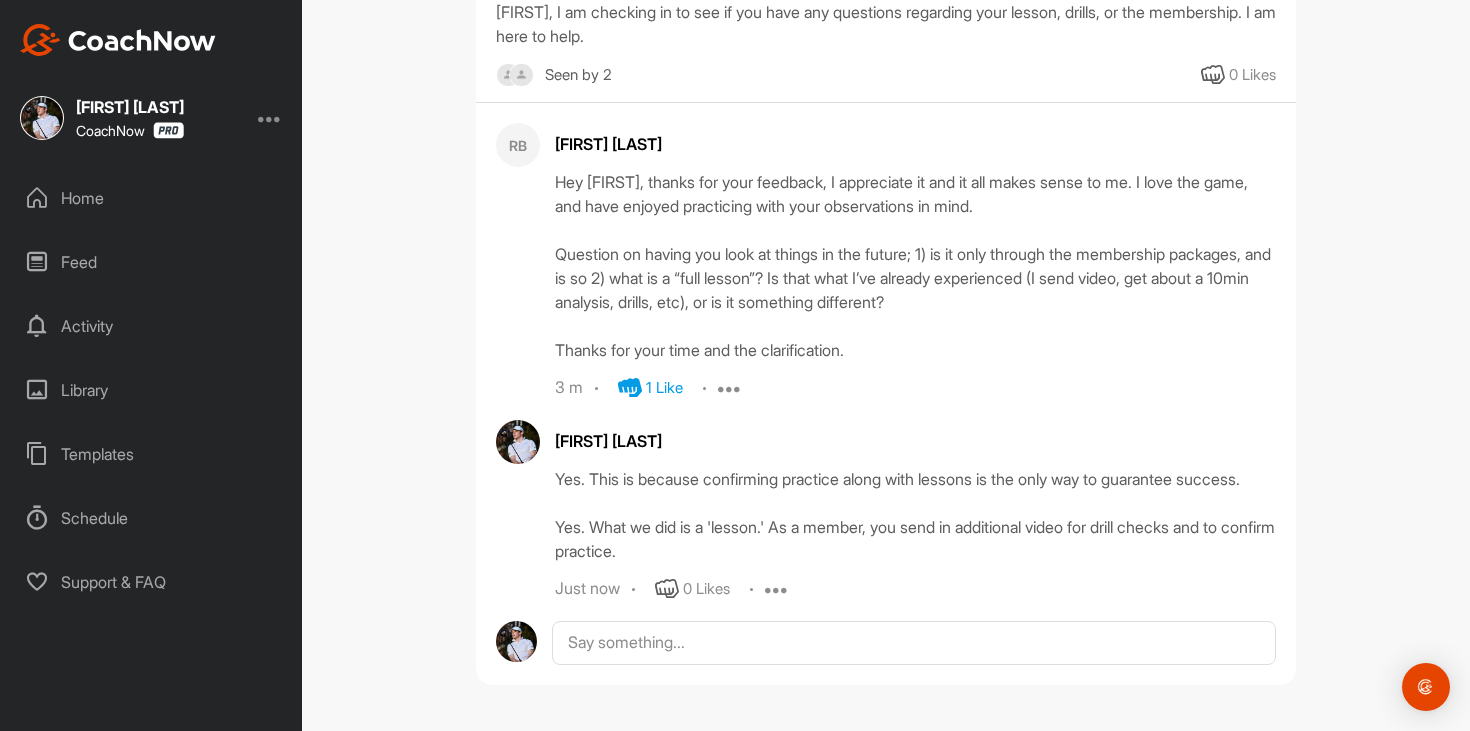 click on "Home" at bounding box center (152, 198) 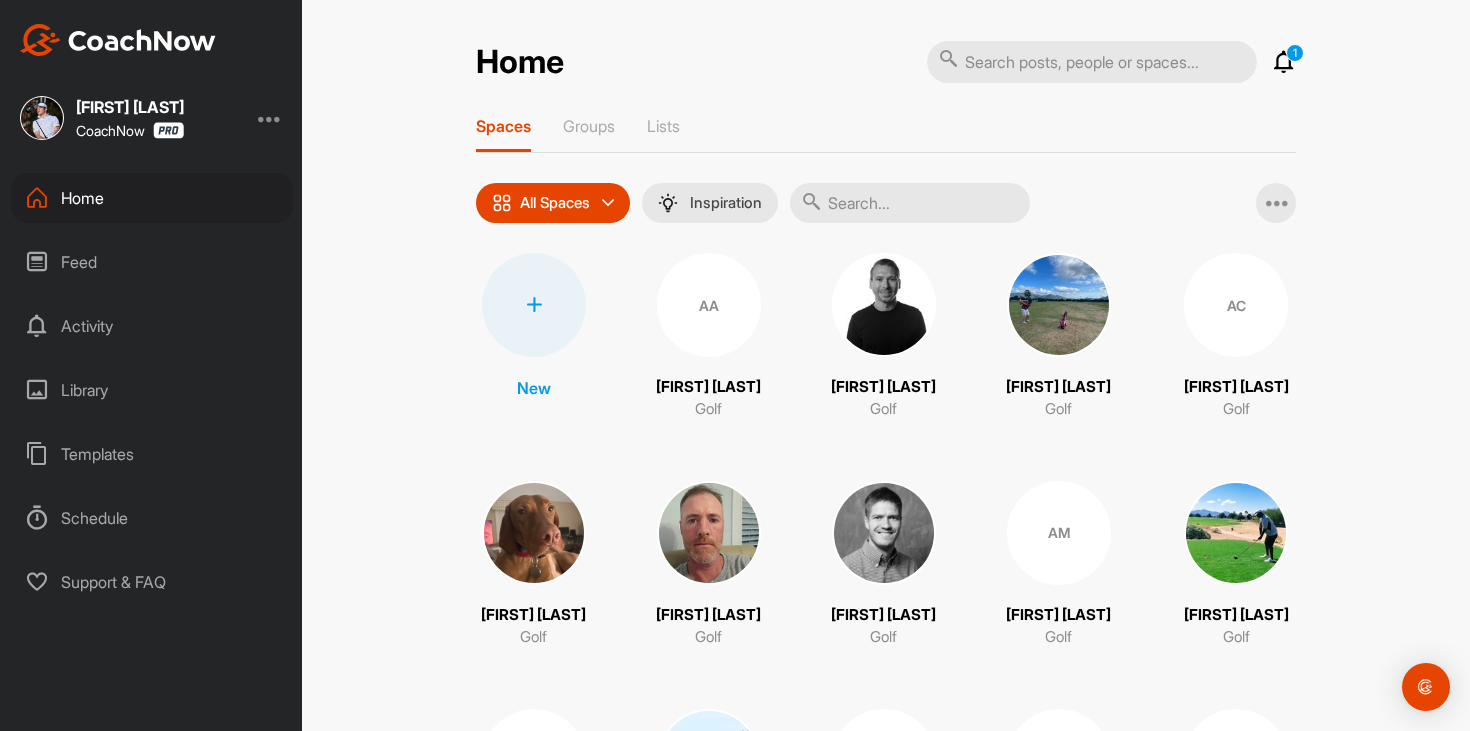 click at bounding box center [1284, 62] 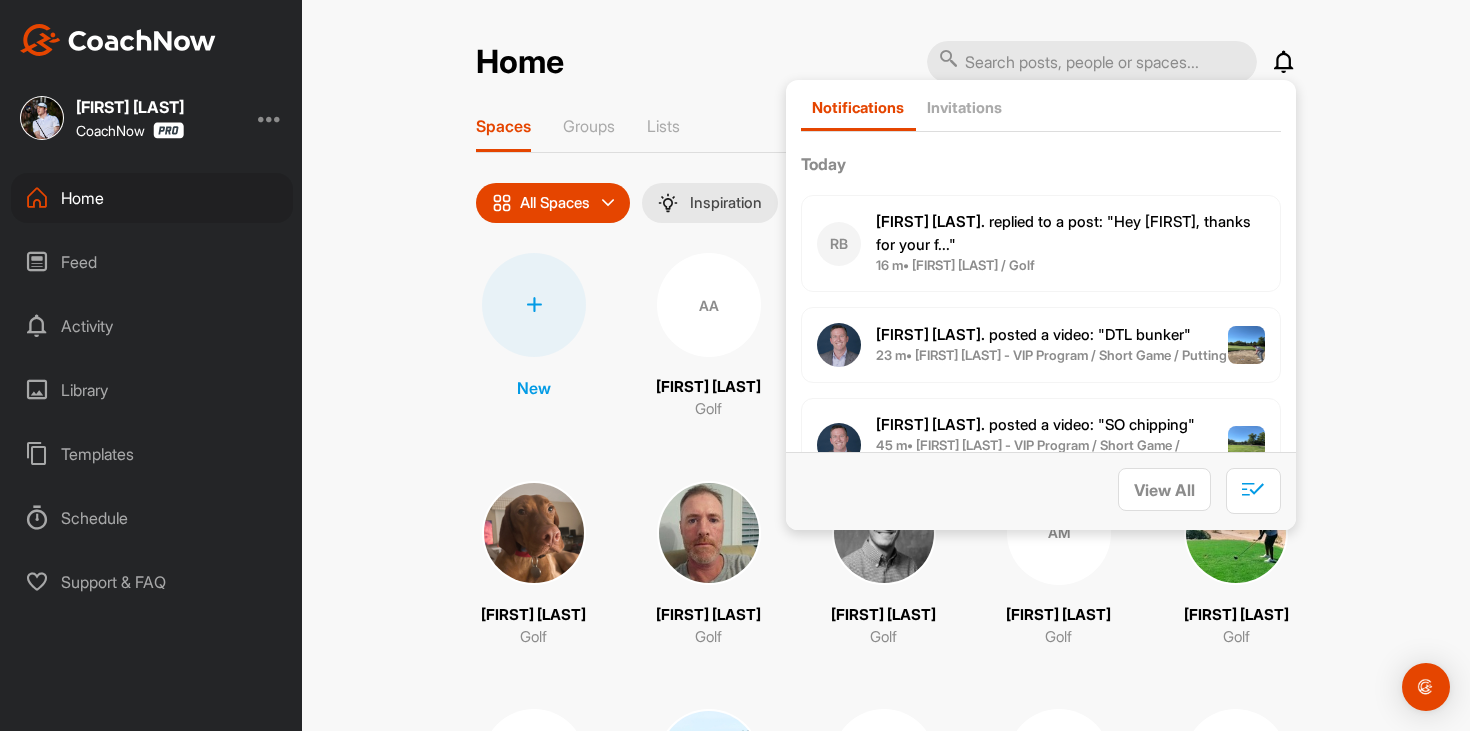 click on "Feed" at bounding box center [152, 262] 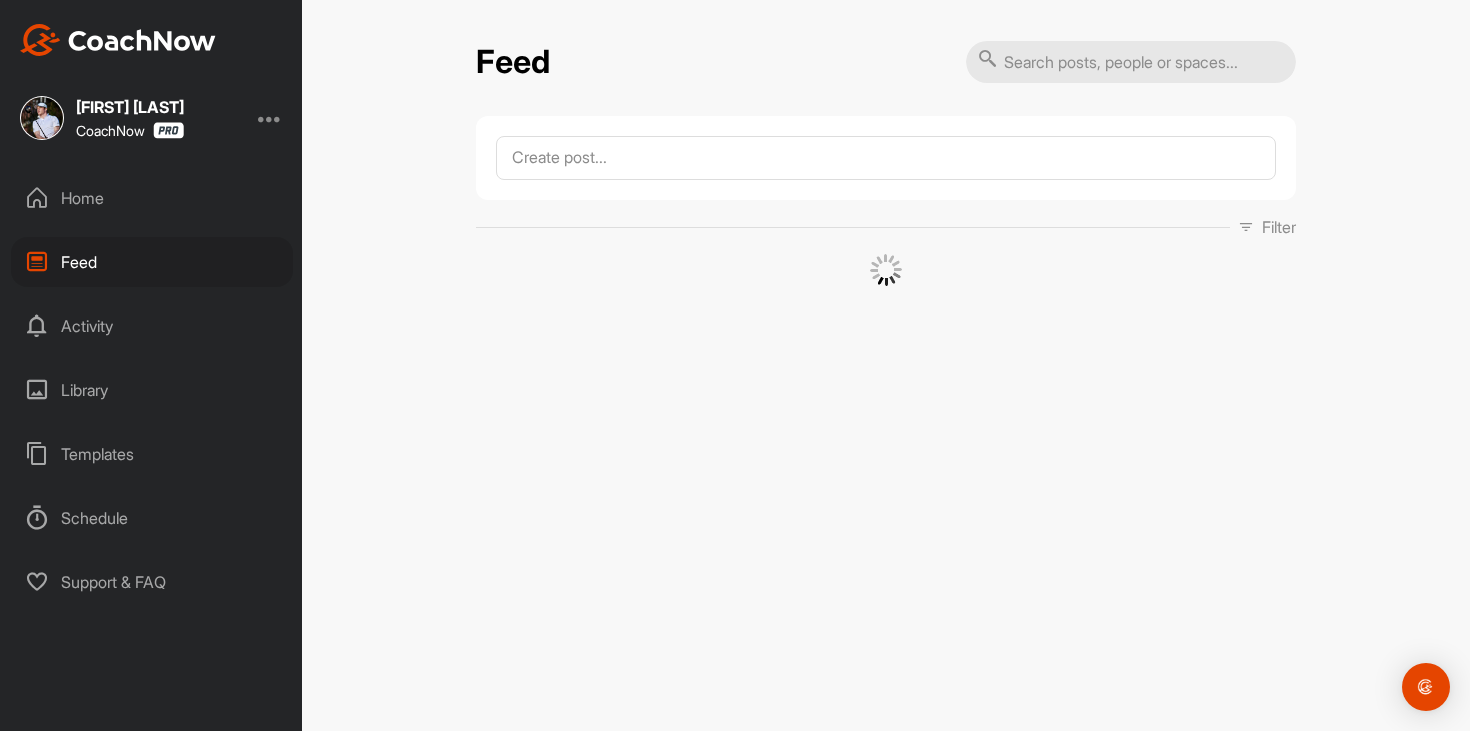 click on "Home" at bounding box center (152, 198) 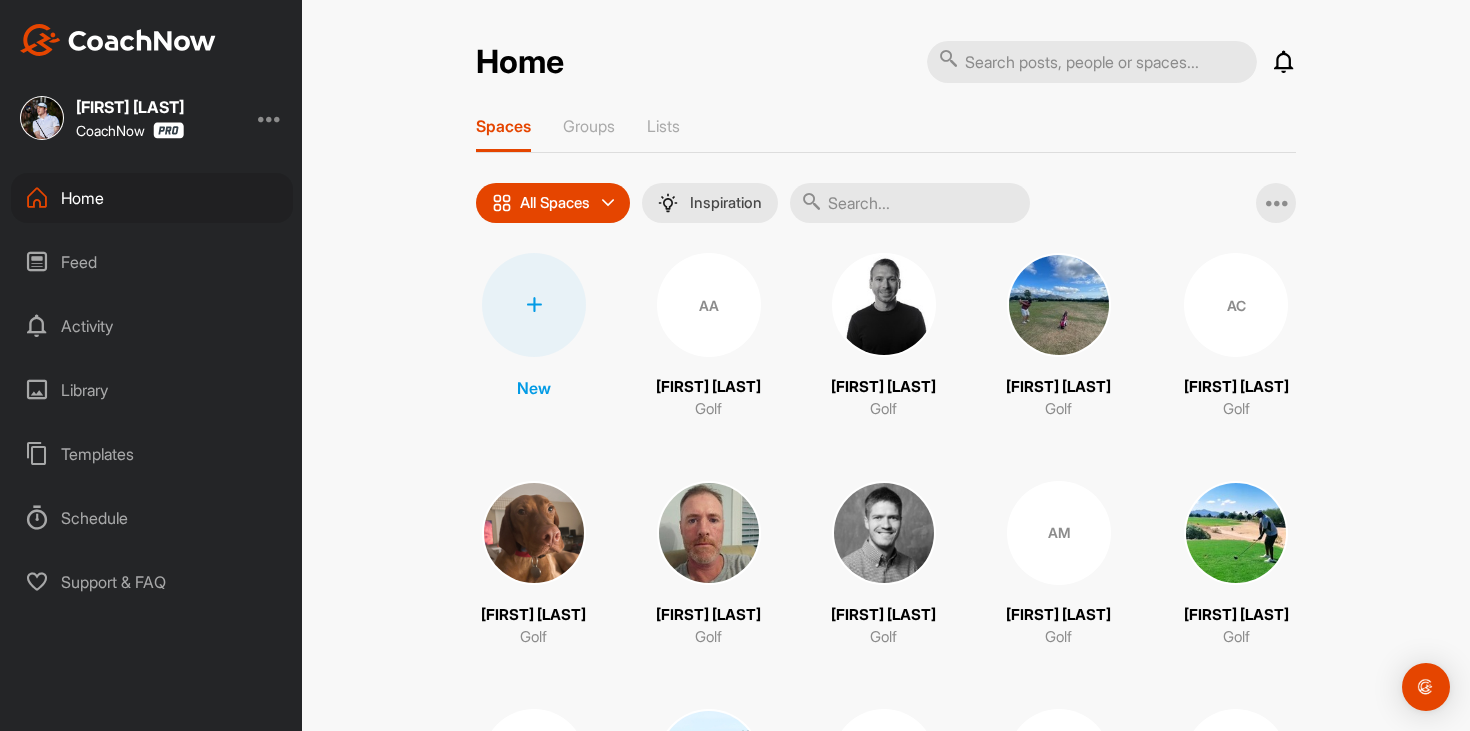click at bounding box center (1284, 62) 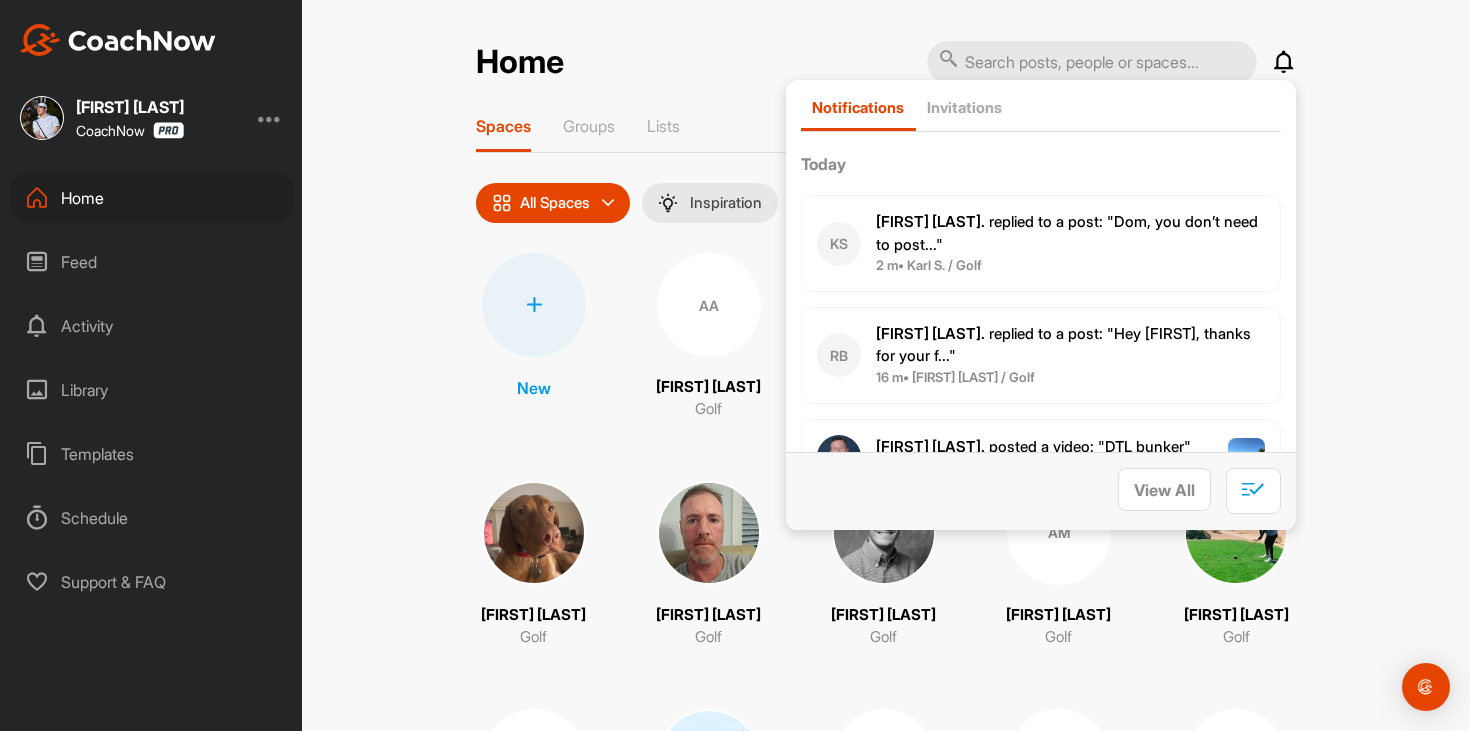 click at bounding box center [1284, 62] 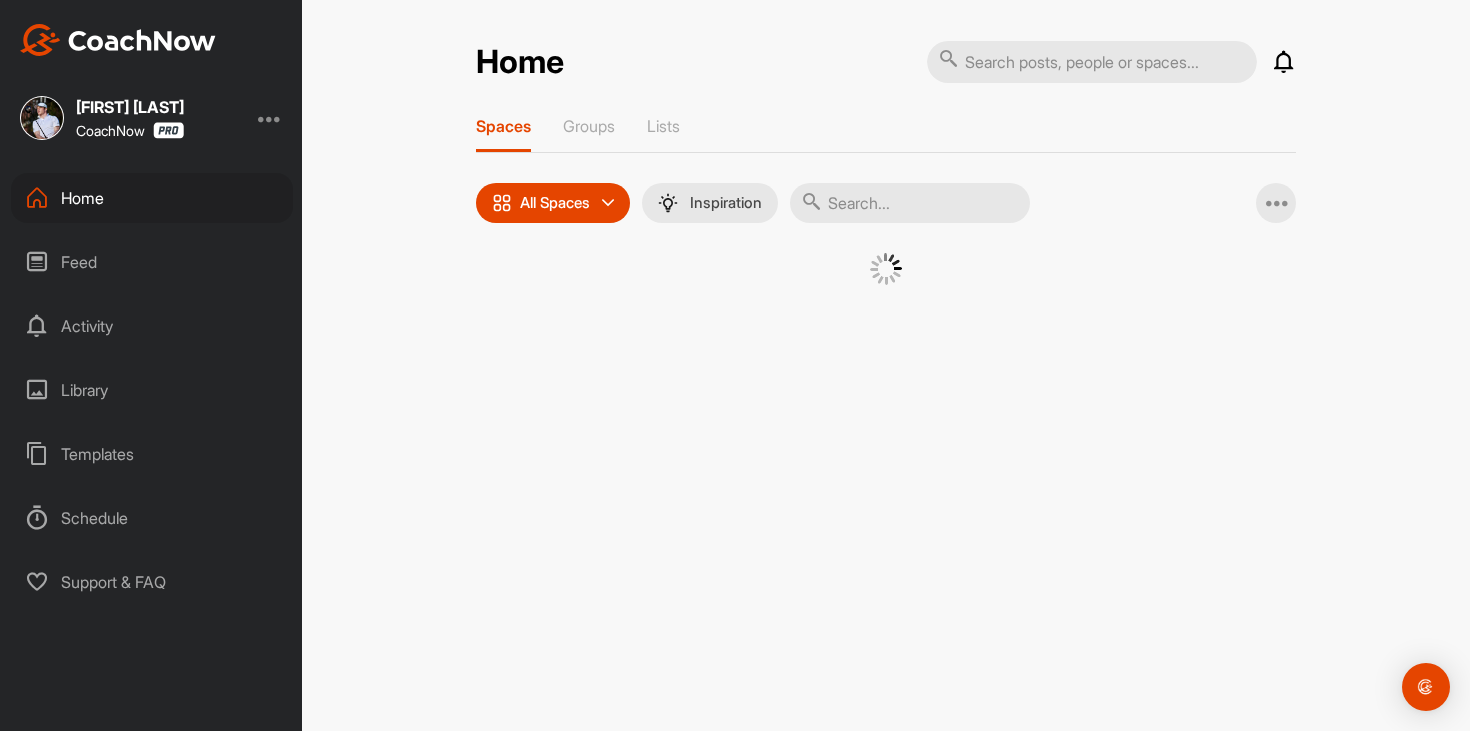 scroll, scrollTop: 0, scrollLeft: 0, axis: both 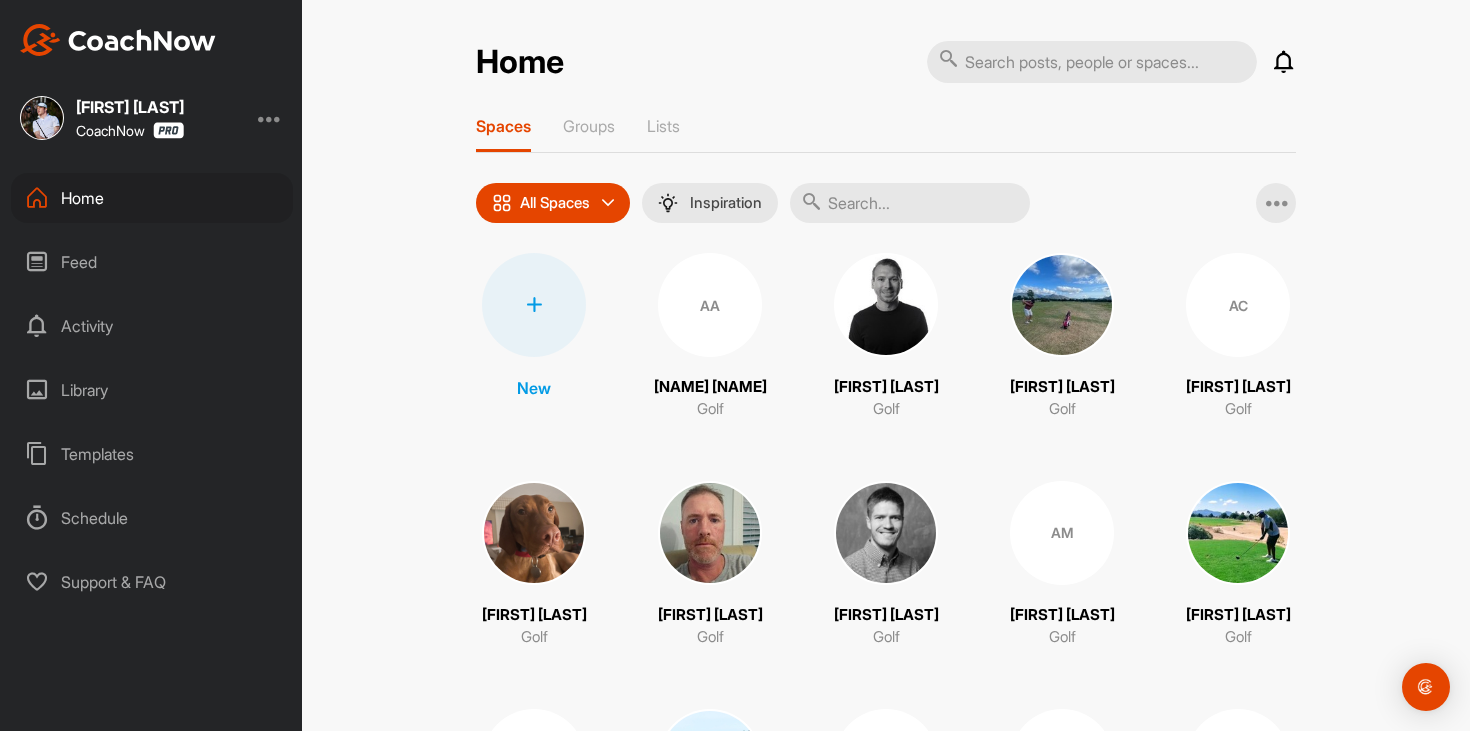 click on "Feed" at bounding box center (152, 262) 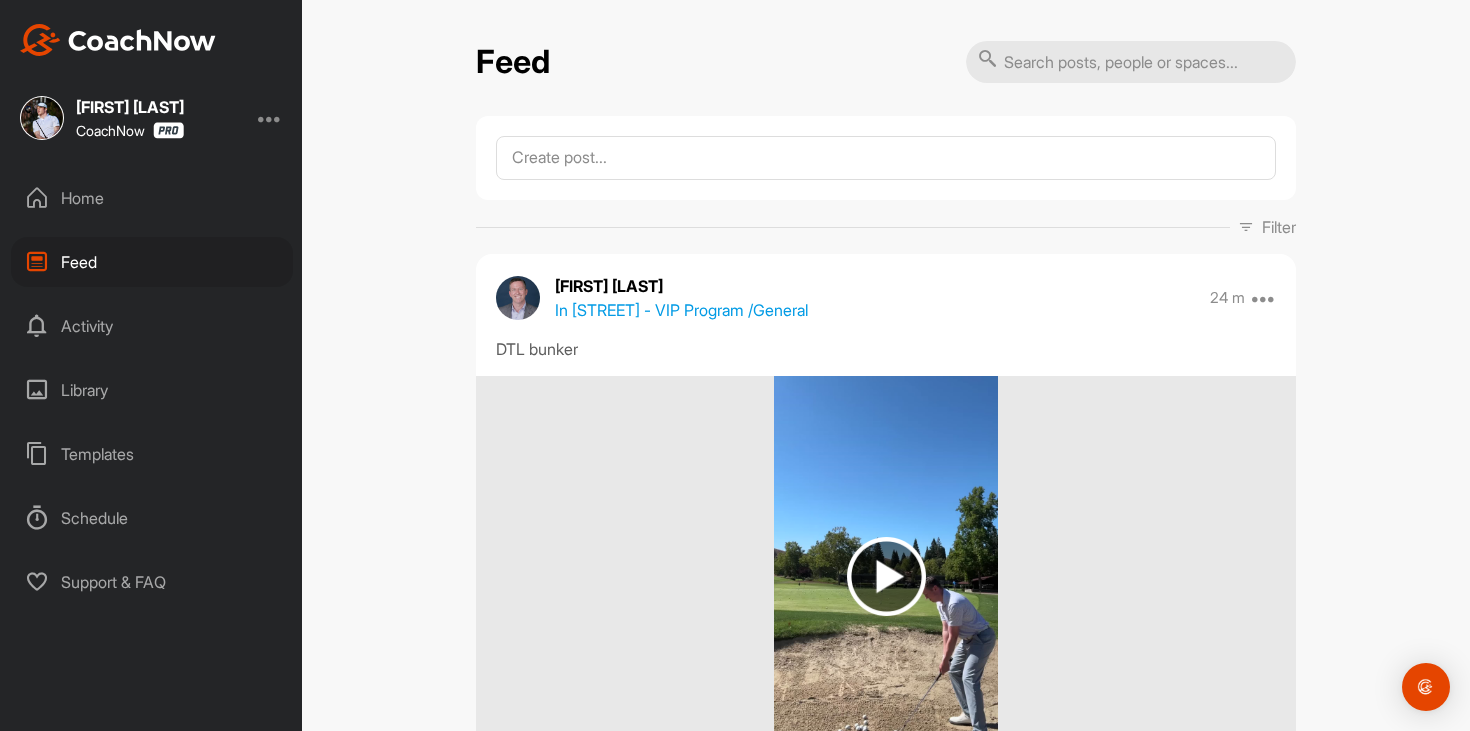 click on "Home" at bounding box center (152, 198) 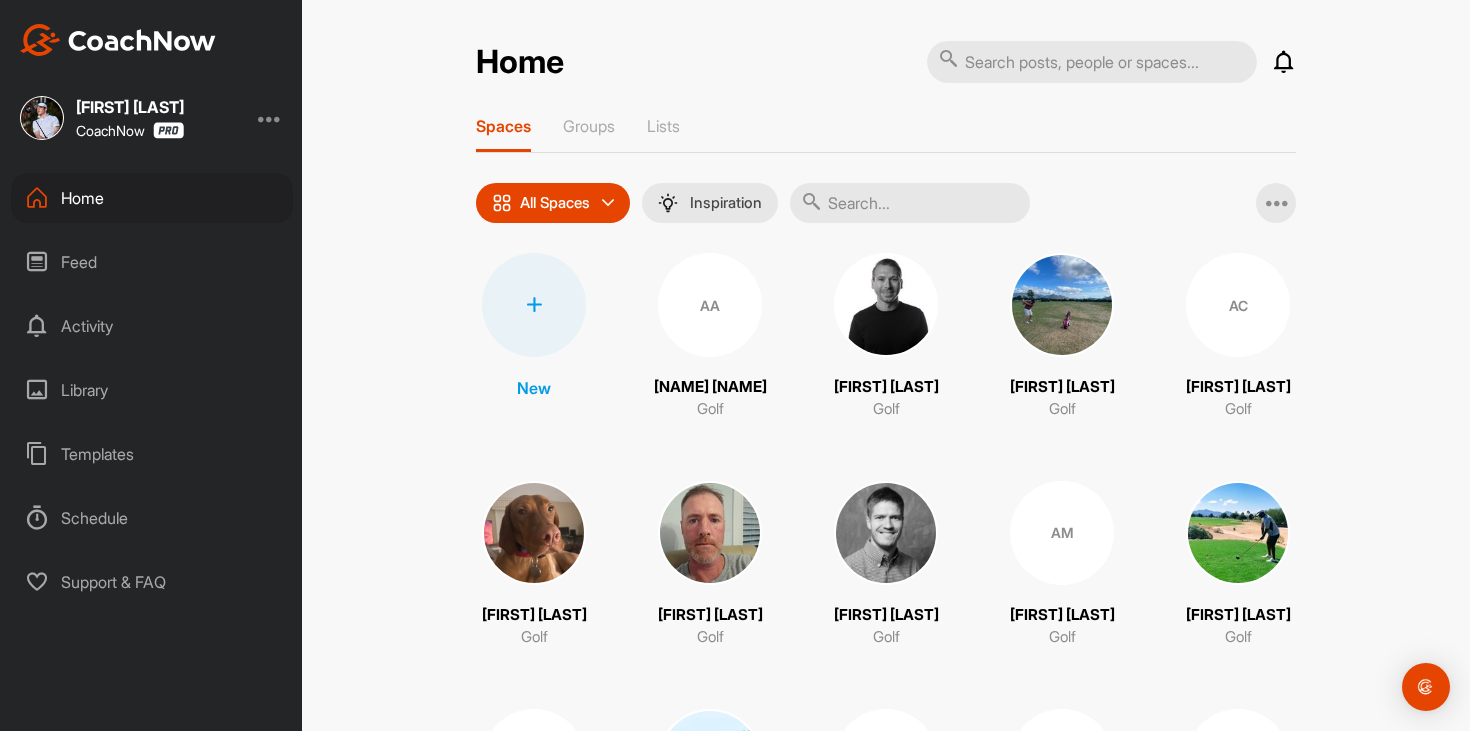 click on "Feed" at bounding box center [152, 262] 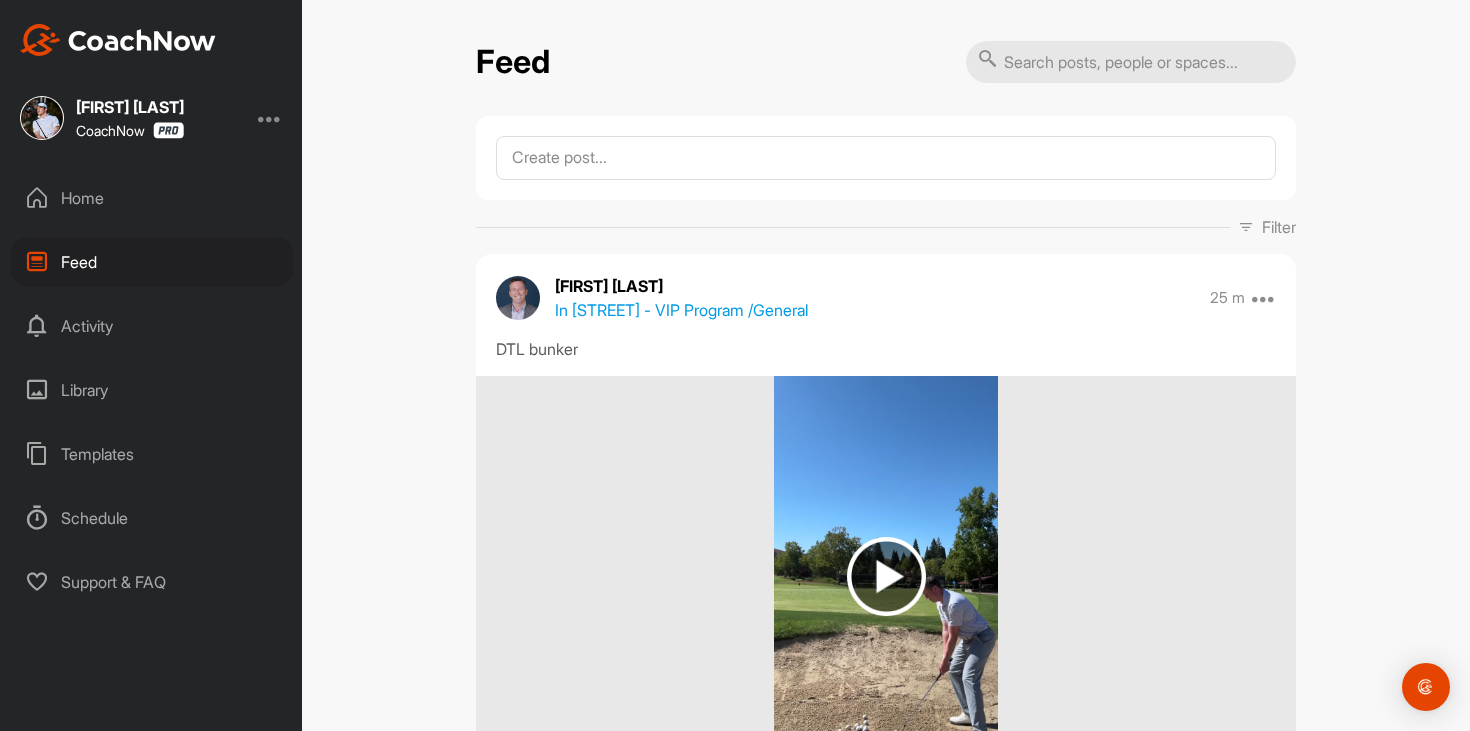 click on "Home" at bounding box center [152, 198] 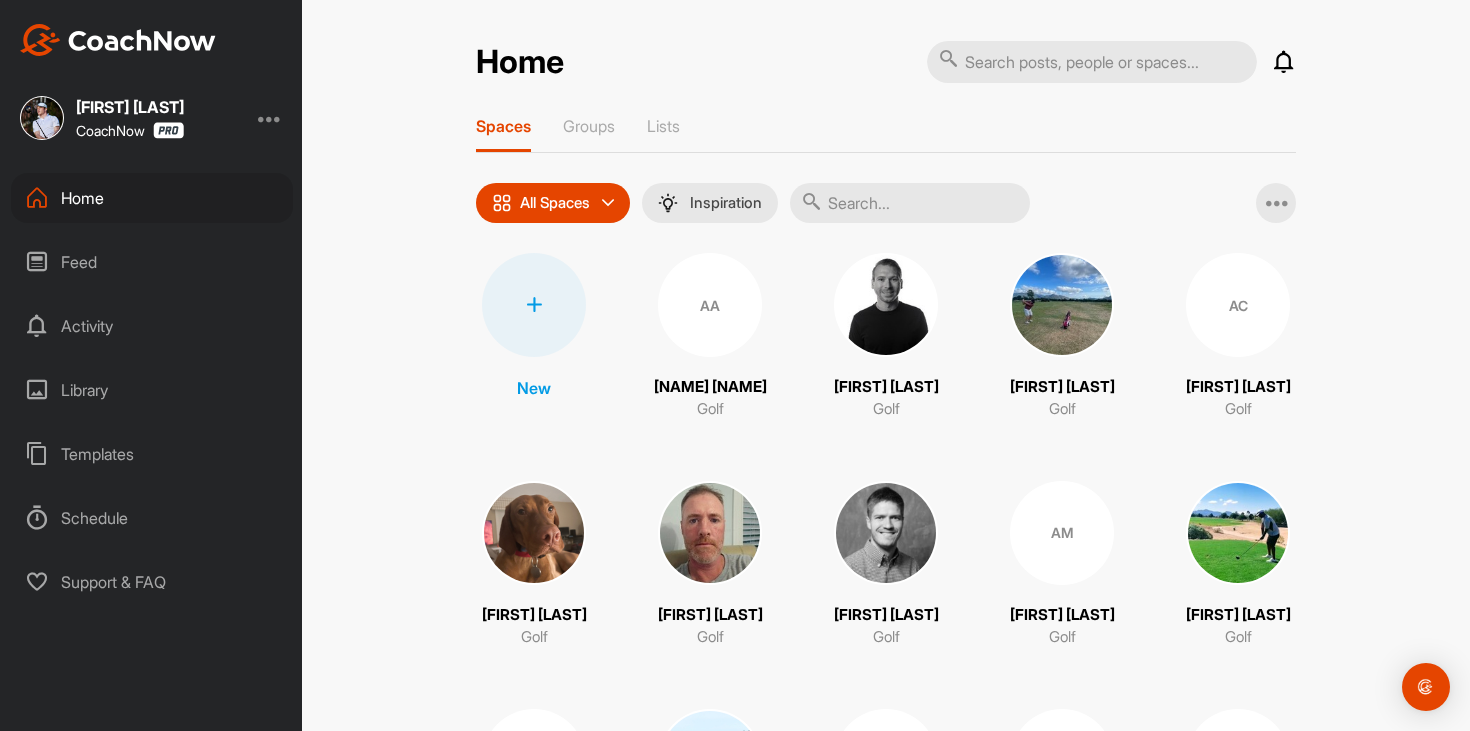 click on "Feed" at bounding box center (152, 262) 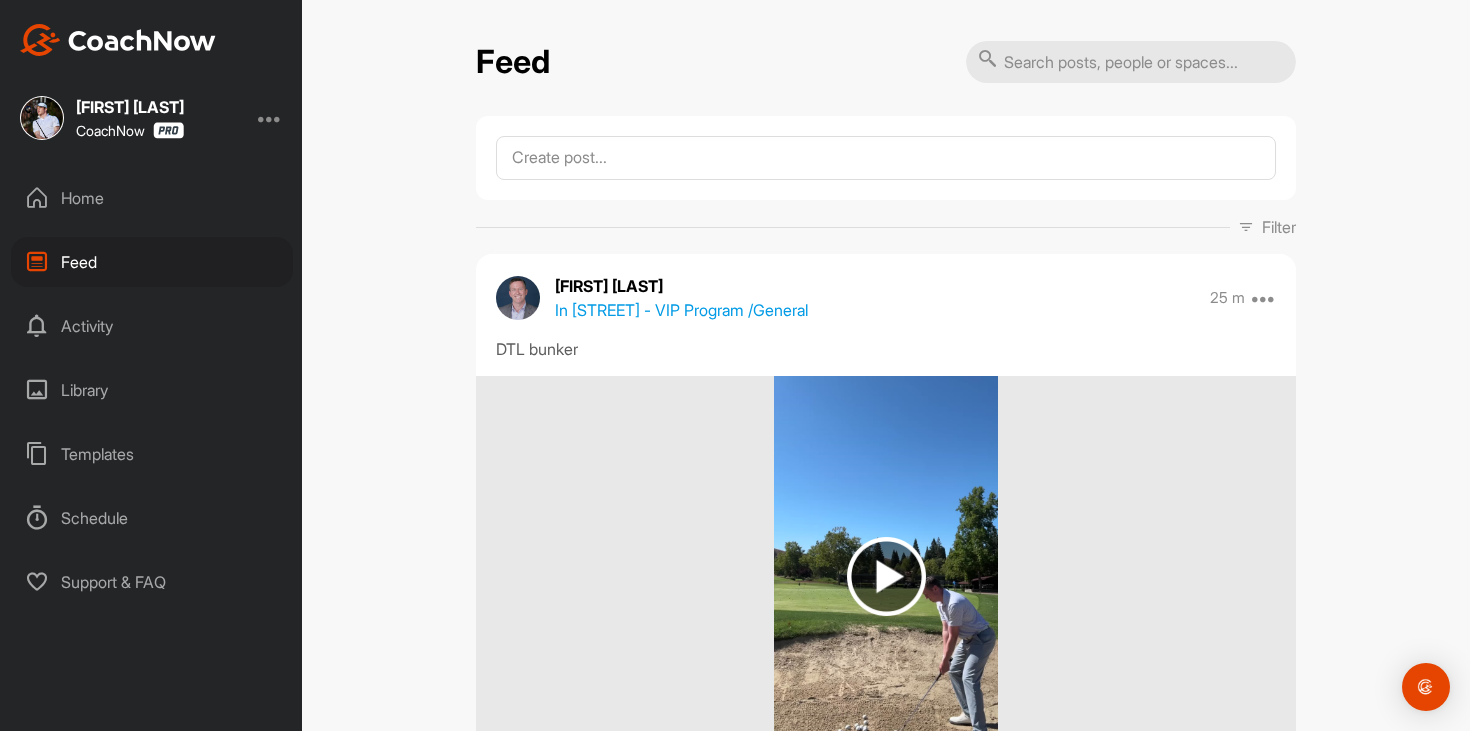 click on "Home" at bounding box center [152, 198] 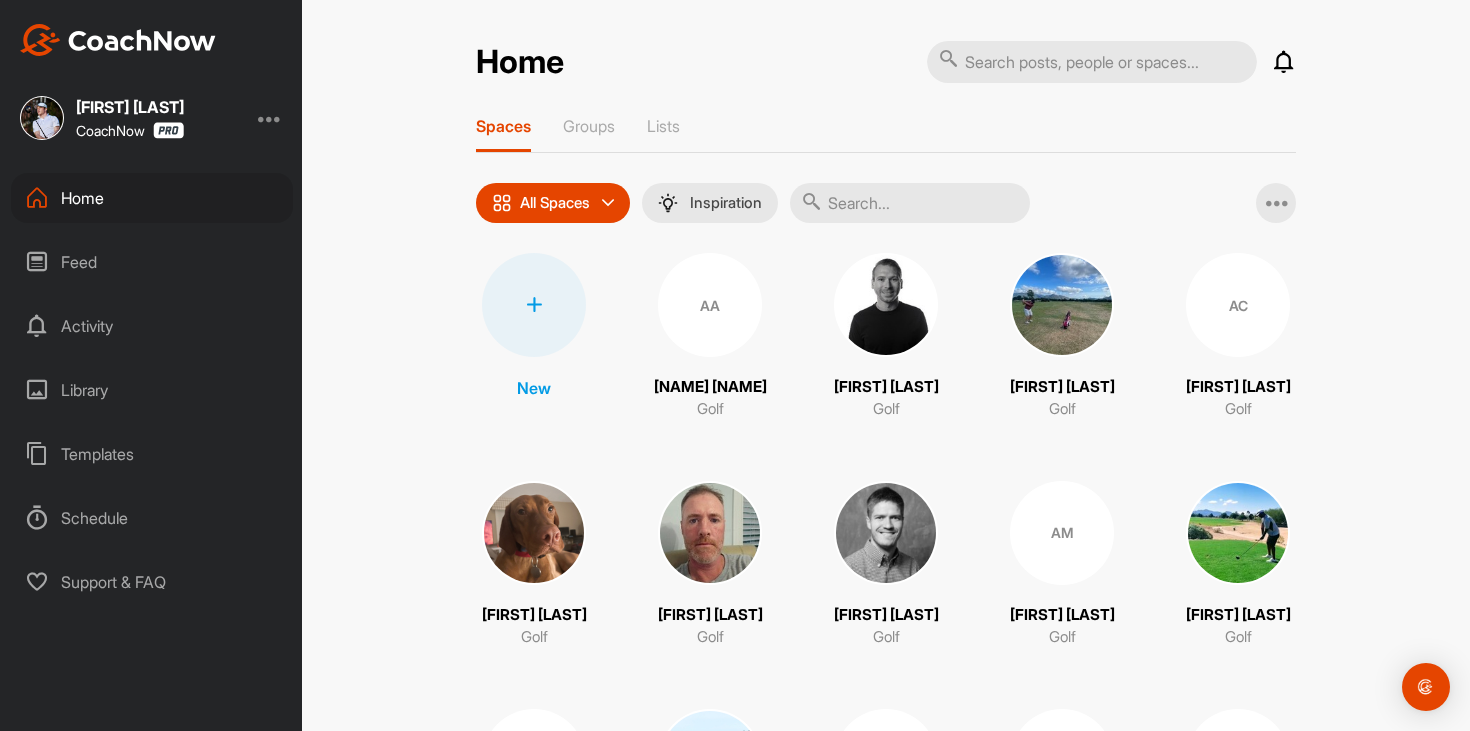 click on "Feed" at bounding box center [152, 262] 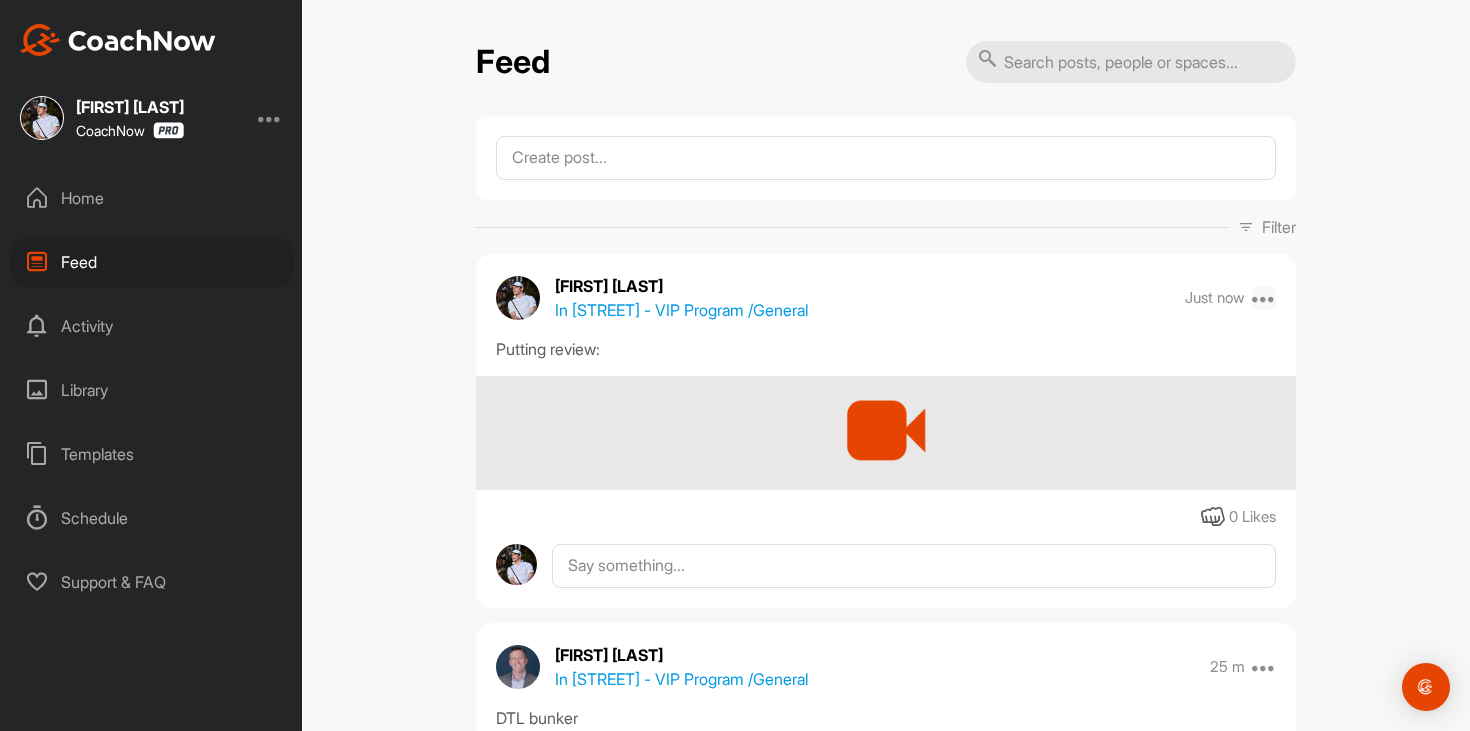 click at bounding box center (1264, 298) 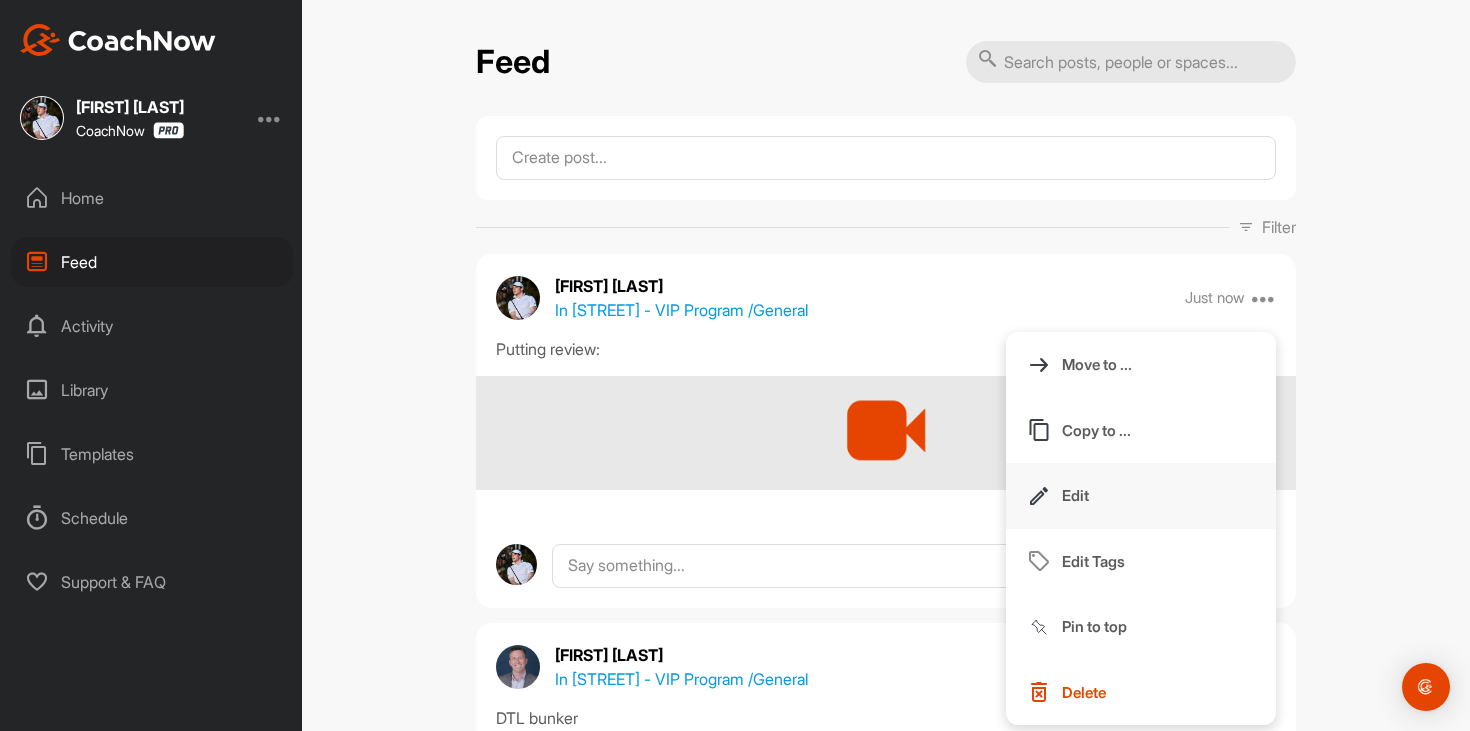 click on "Edit" at bounding box center (1141, 496) 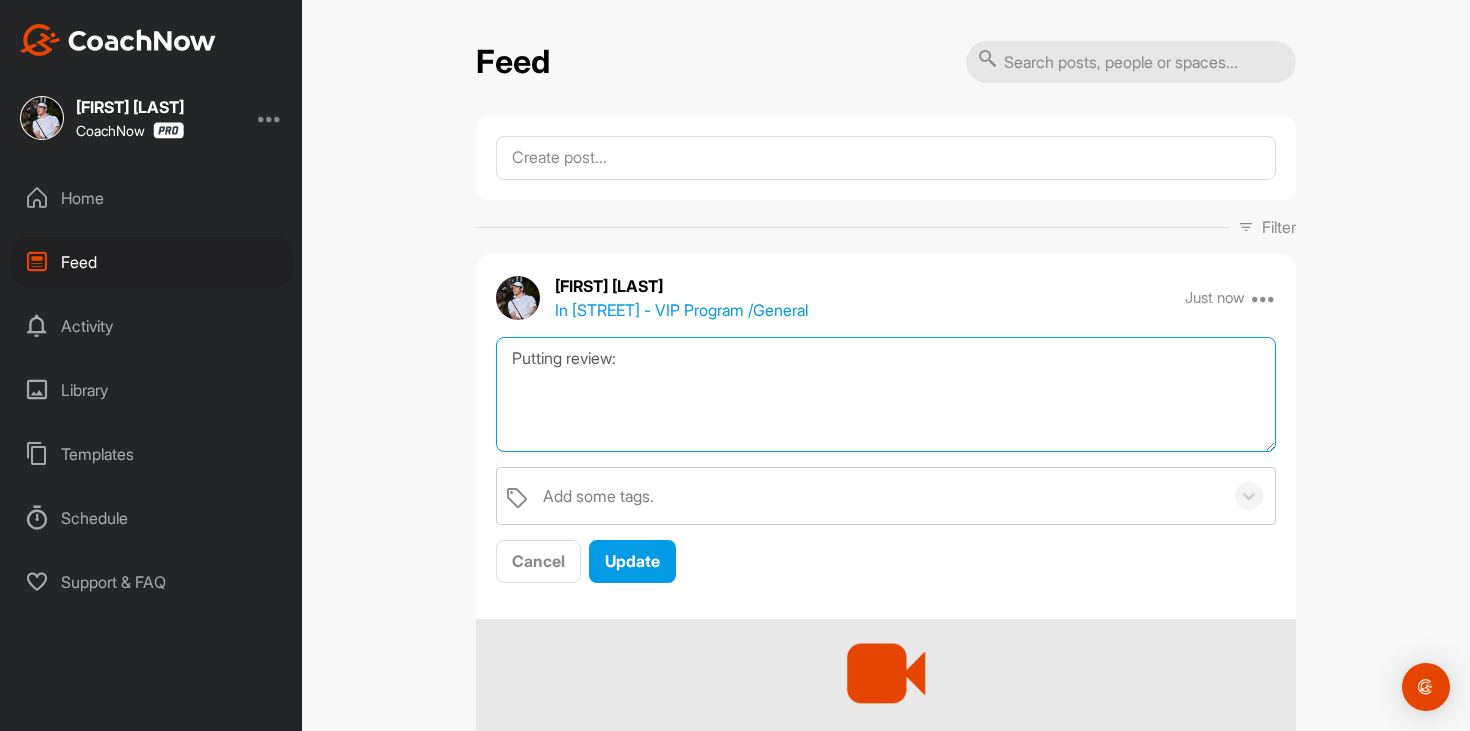 click on "Putting review:" at bounding box center (886, 394) 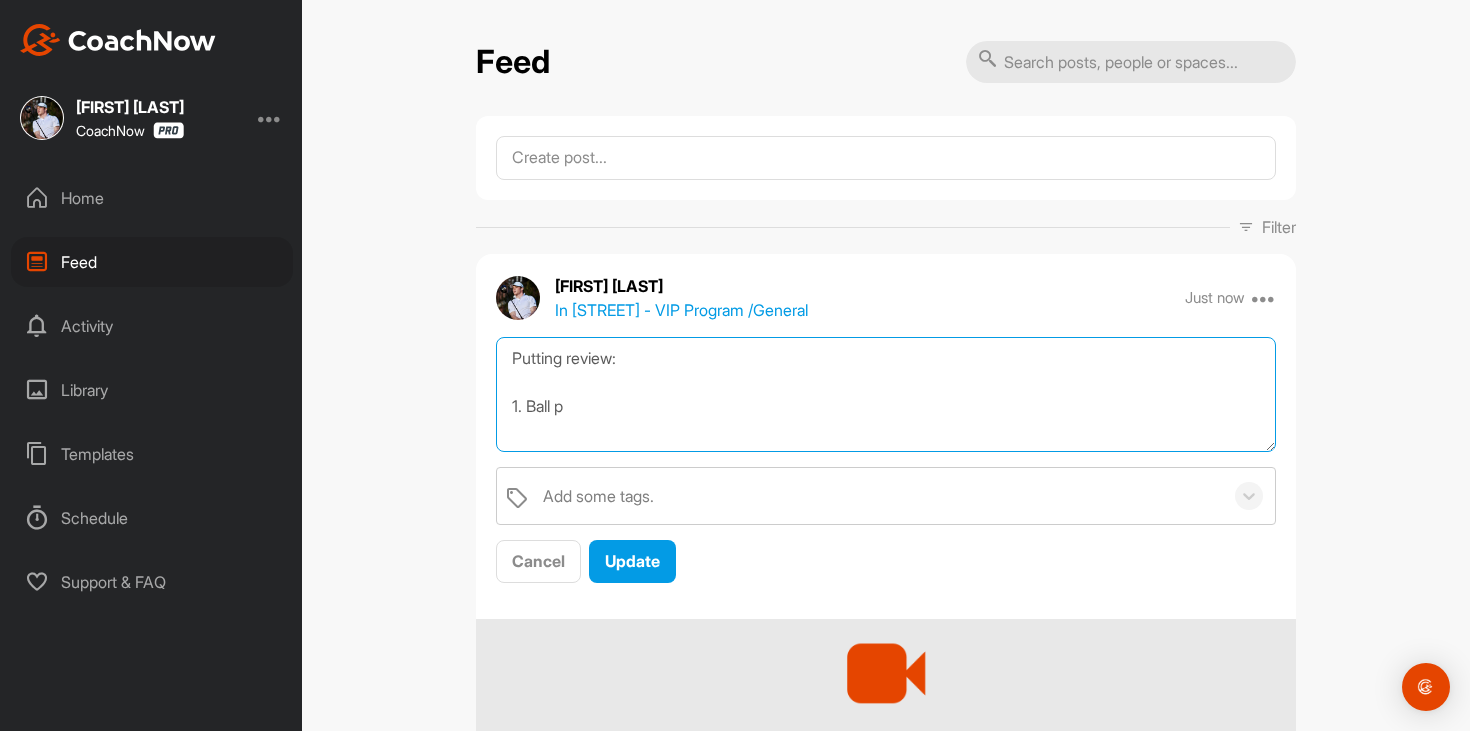 click on "Putting review:
1. Ball p" at bounding box center [886, 394] 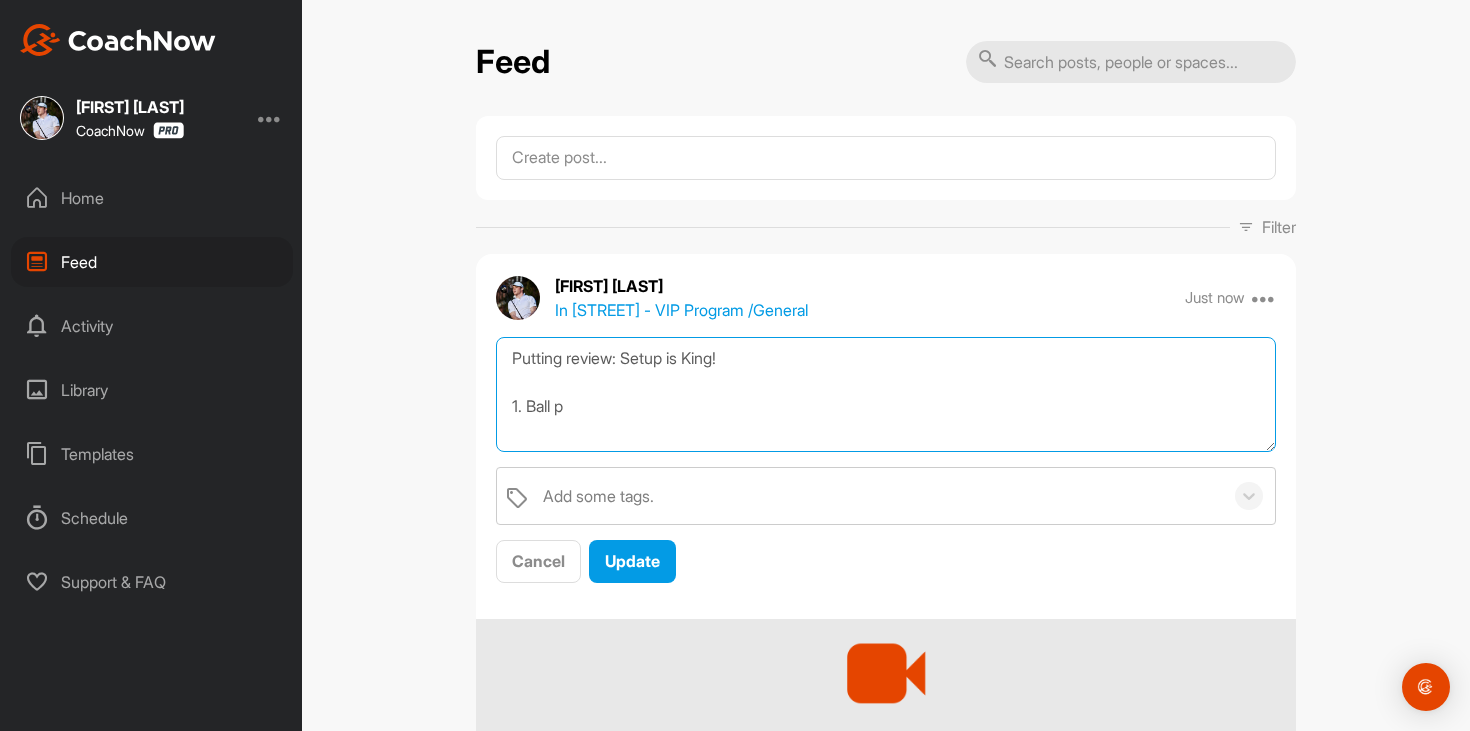 click on "Putting review: Setup is King!
1. Ball p" at bounding box center [886, 394] 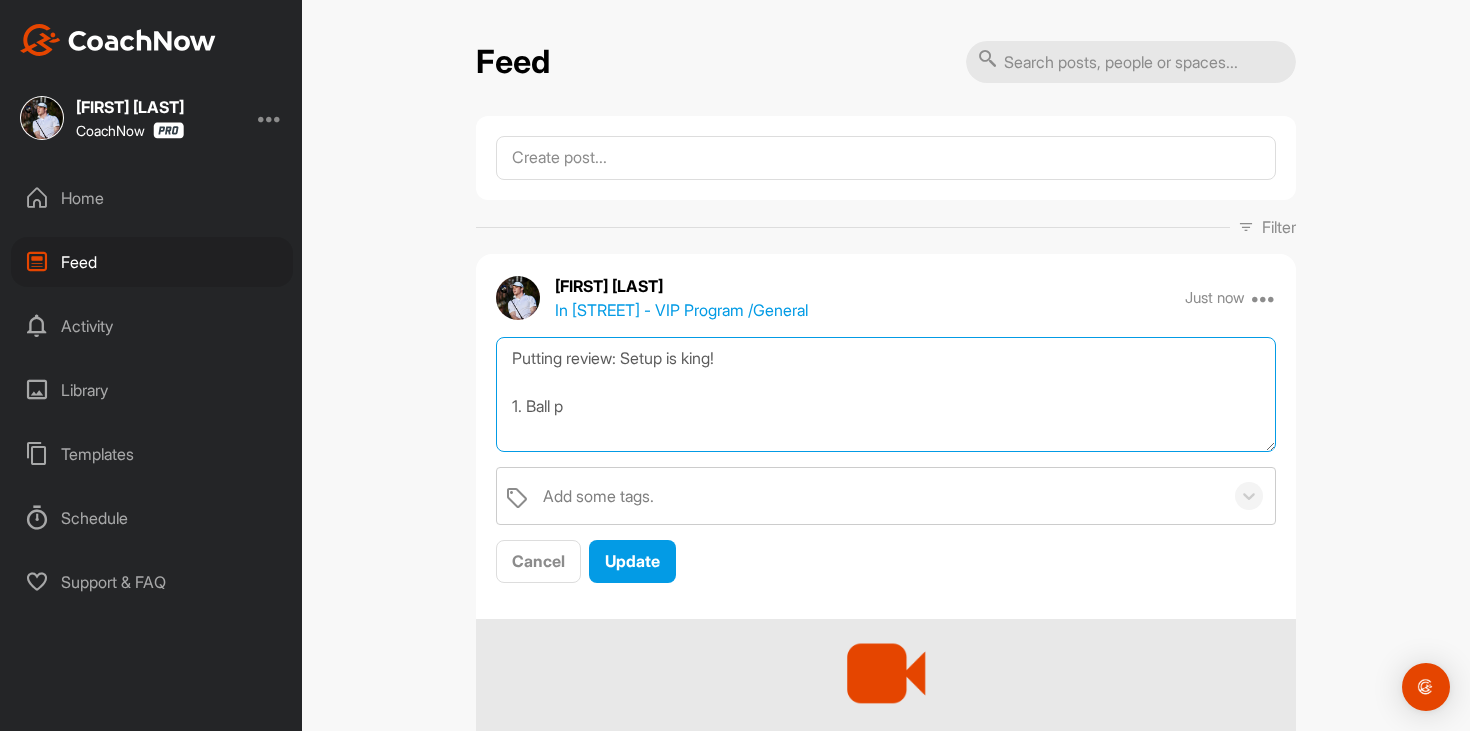 click on "Putting review: Setup is king!
1. Ball p" at bounding box center [886, 394] 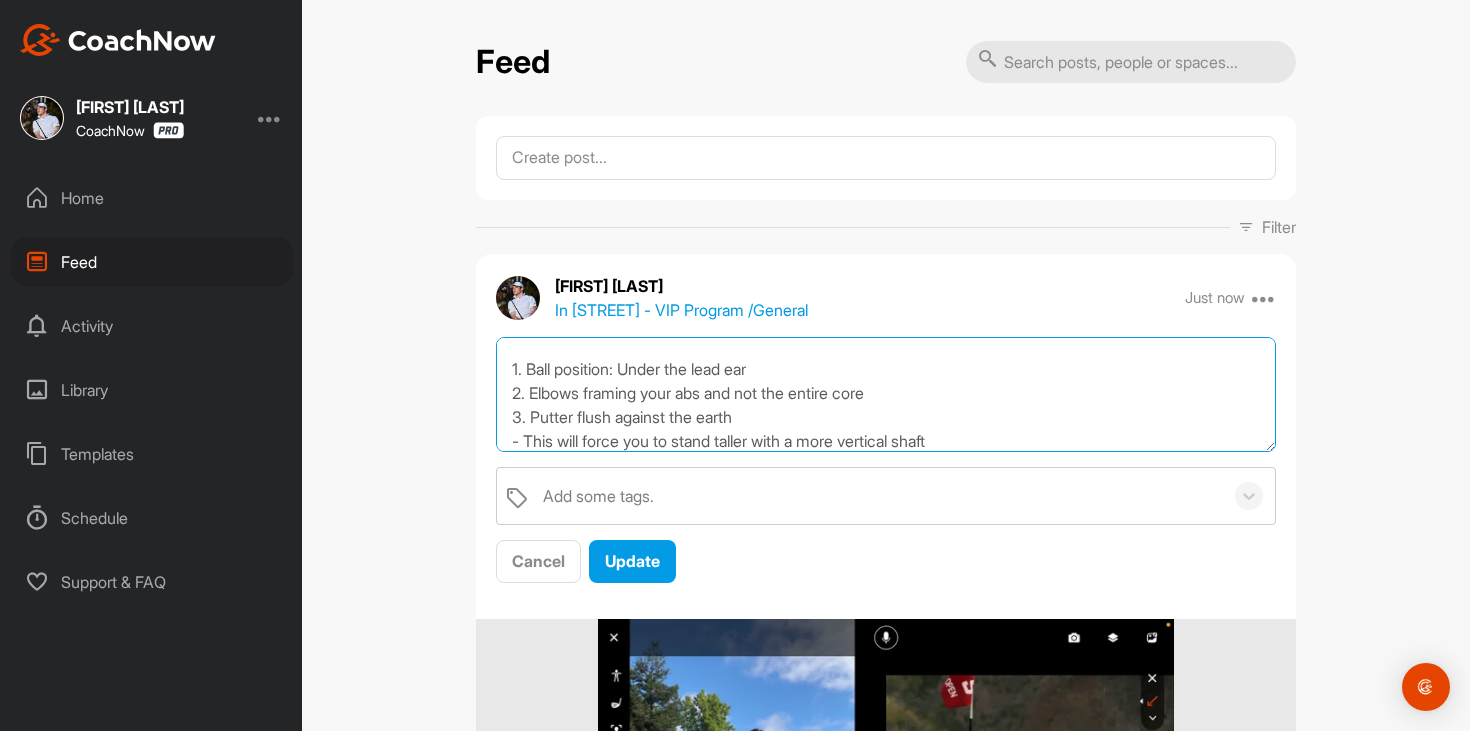 scroll, scrollTop: 61, scrollLeft: 0, axis: vertical 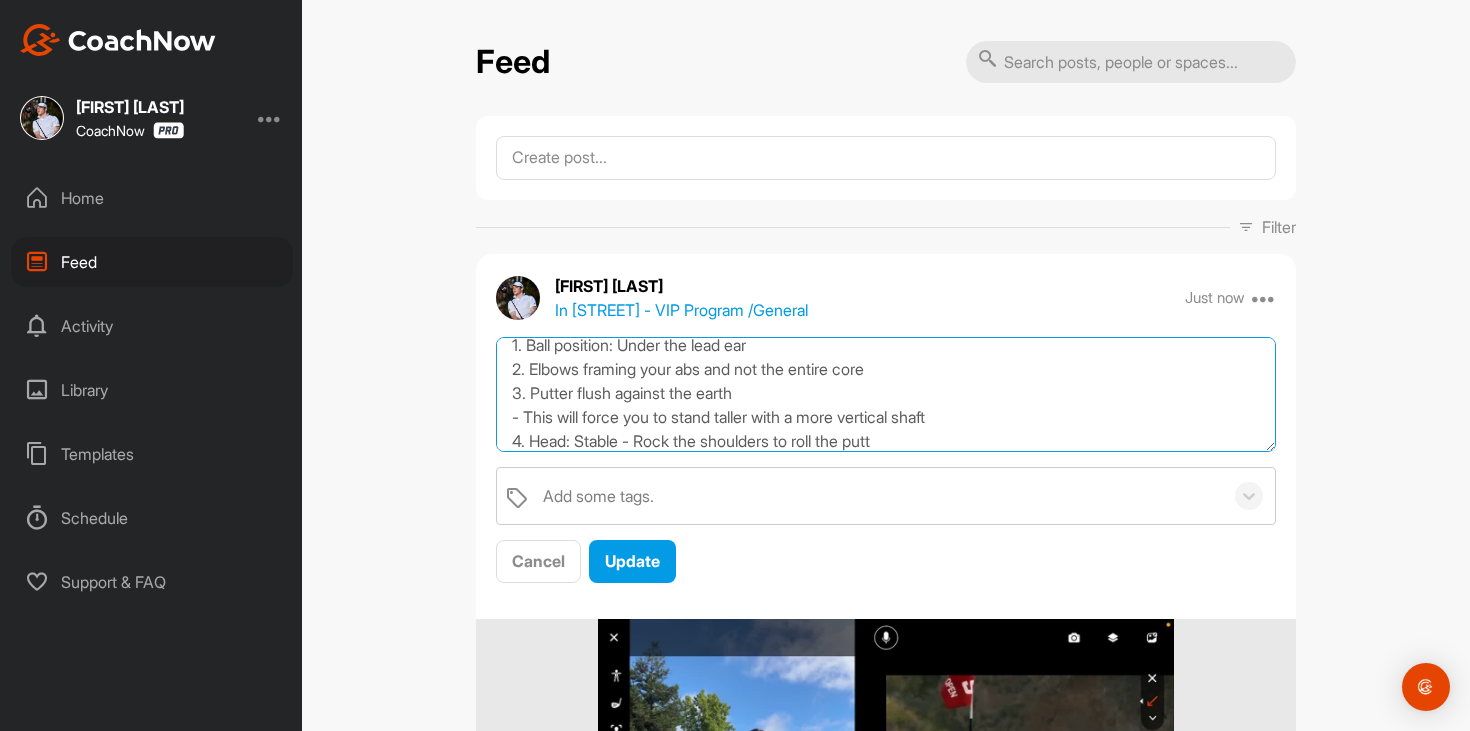 drag, startPoint x: 574, startPoint y: 441, endPoint x: 468, endPoint y: 441, distance: 106 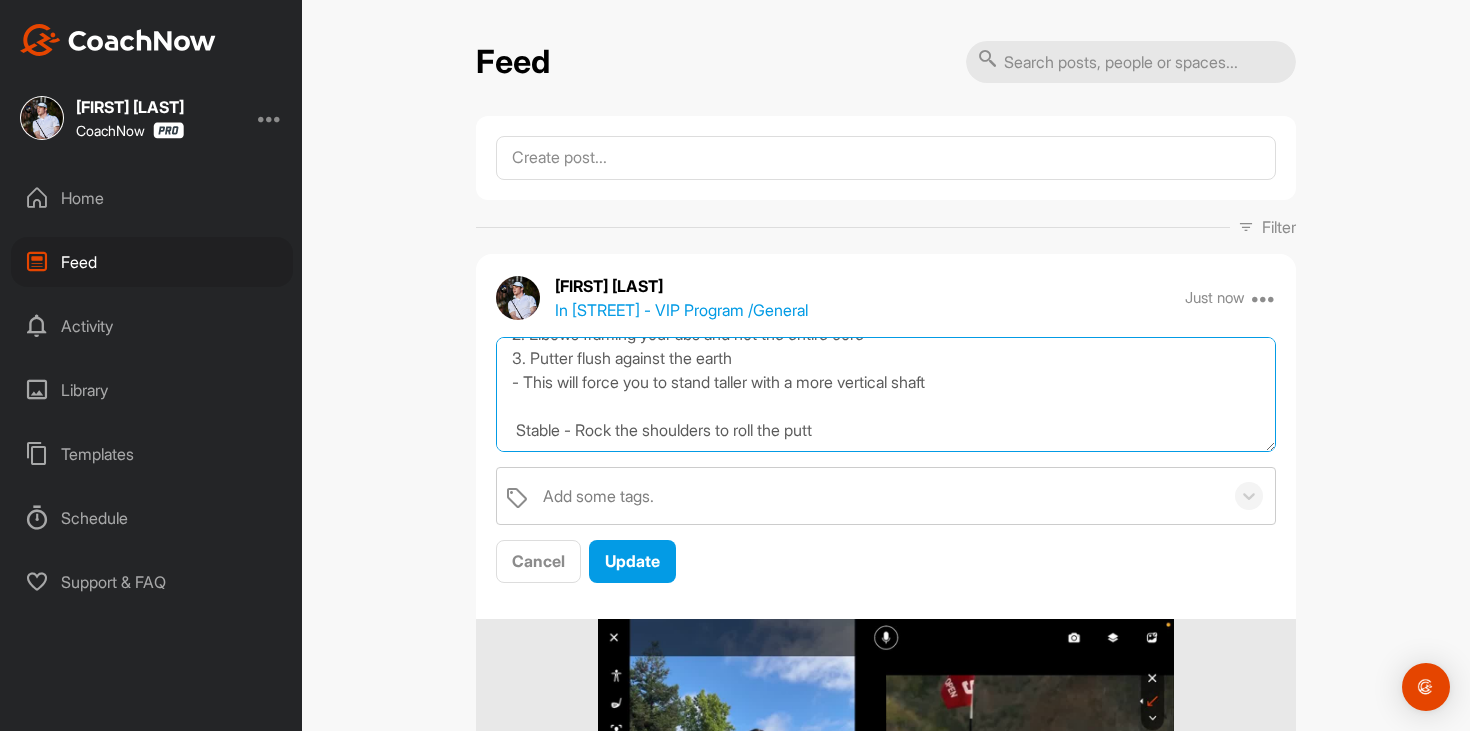 scroll, scrollTop: 96, scrollLeft: 0, axis: vertical 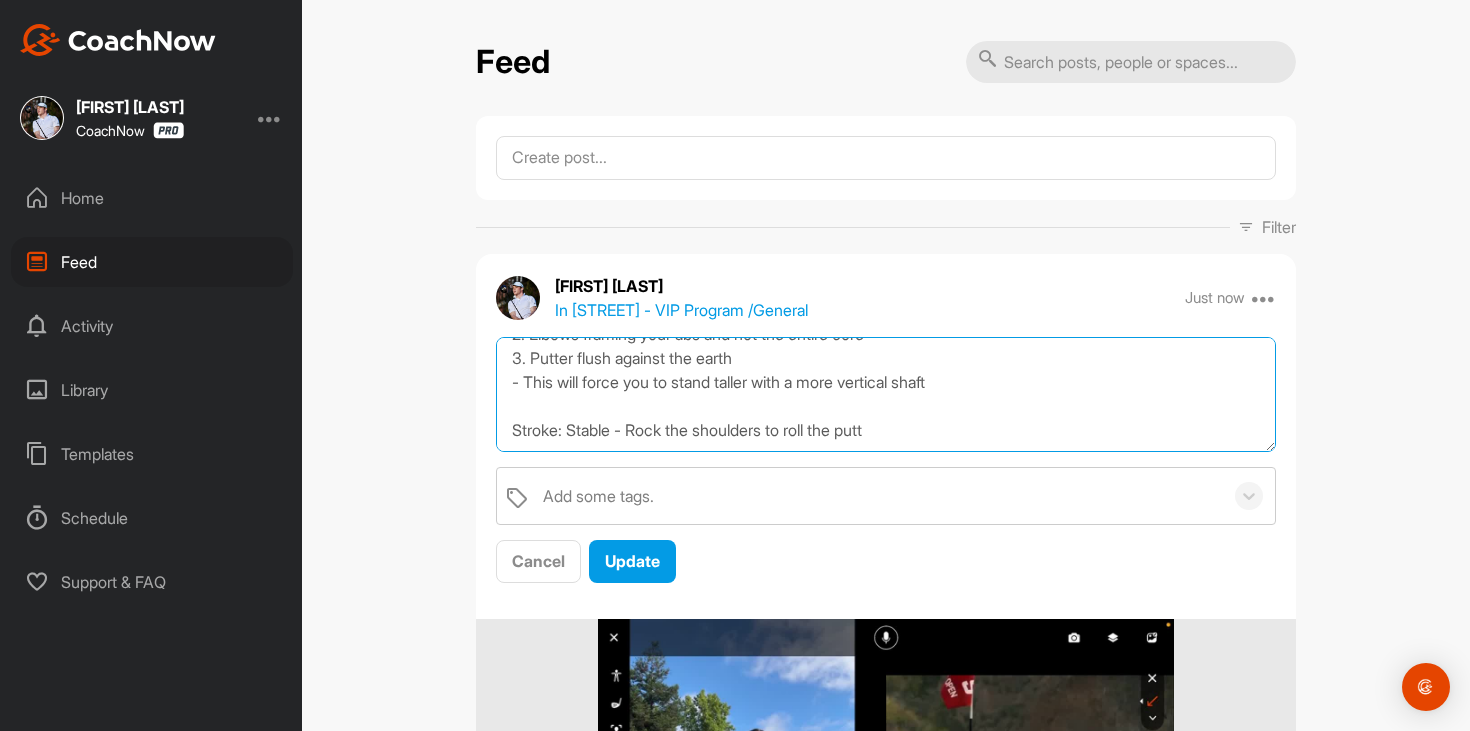 click on "Putting review: Setup is king!
1. Ball position: Under the lead ear
2. Elbows framing your abs and not the entire core
3. Putter flush against the earth
- This will force you to stand taller with a more vertical shaft
Stroke: Stable - Rock the shoulders to roll the putt" at bounding box center [886, 394] 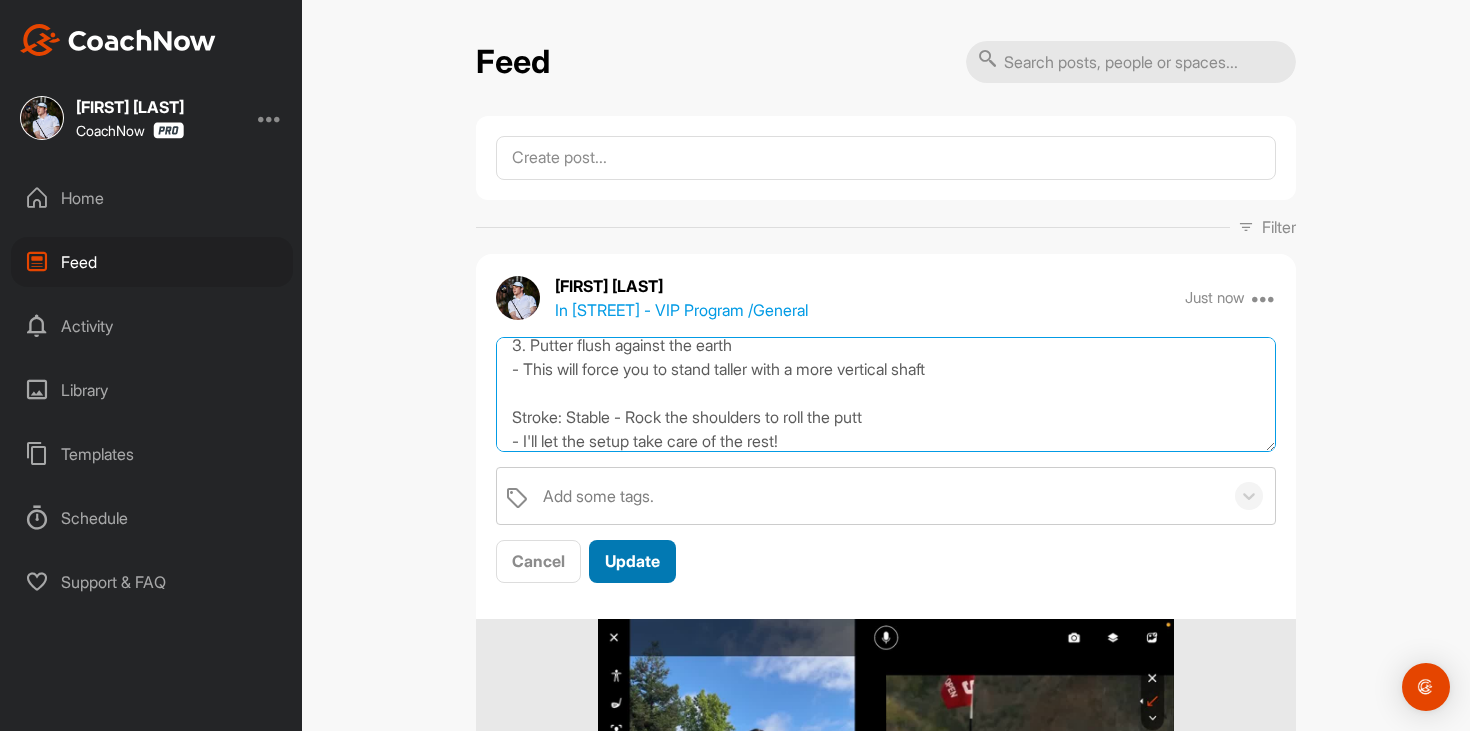 type on "Putting review: Setup is king!
1. Ball position: Under the lead ear
2. Elbows framing your abs and not the entire core
3. Putter flush against the earth
- This will force you to stand taller with a more vertical shaft
Stroke: Stable - Rock the shoulders to roll the putt
- I'll let the setup take care of the rest!" 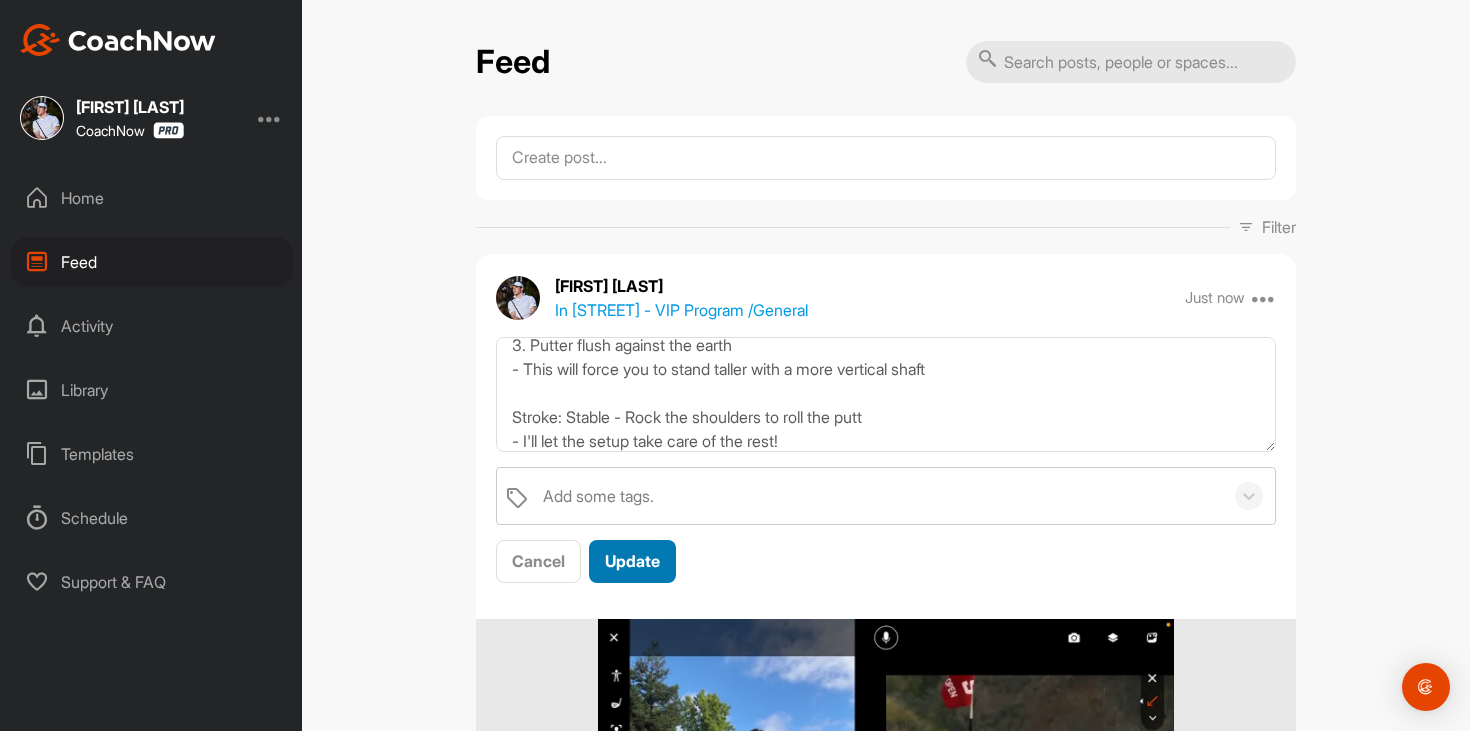 click on "Update" at bounding box center (632, 561) 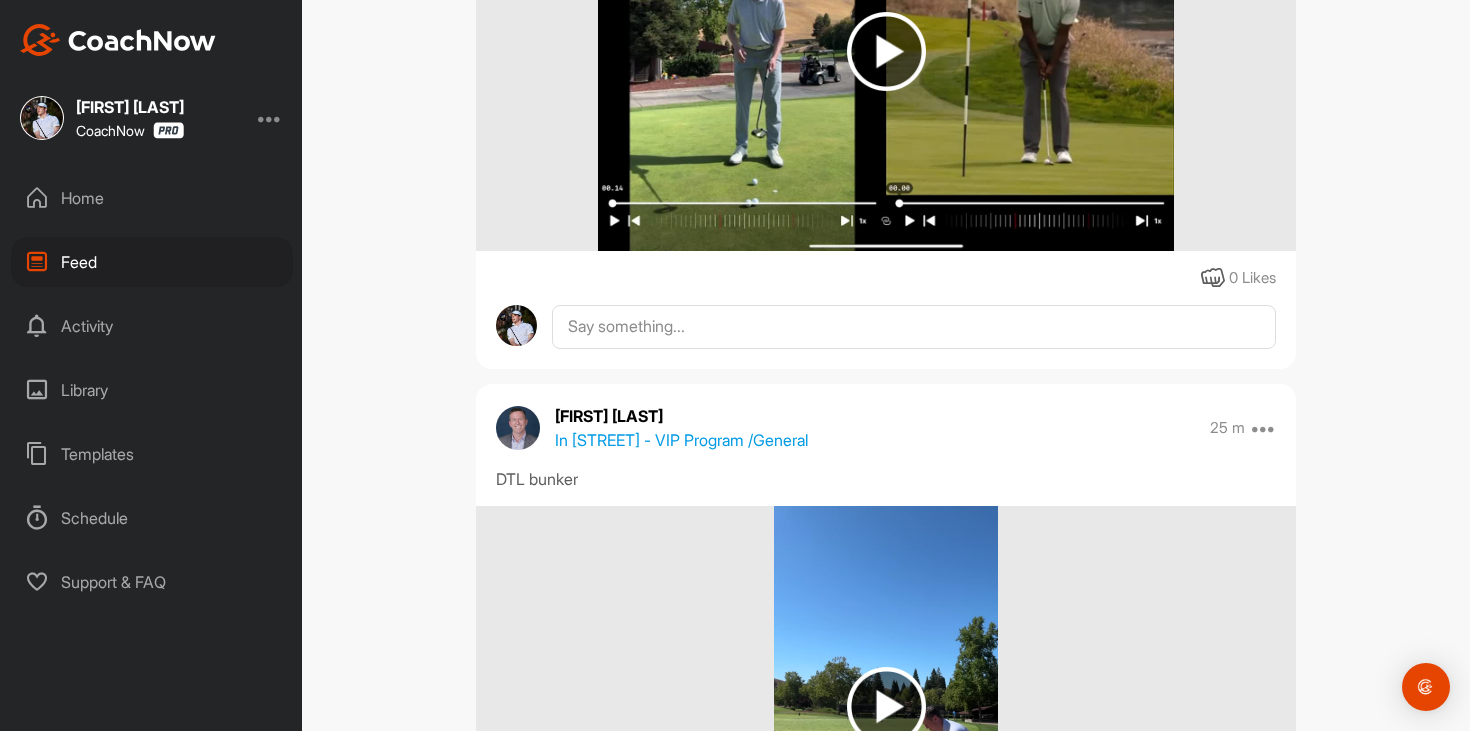 scroll, scrollTop: 831, scrollLeft: 0, axis: vertical 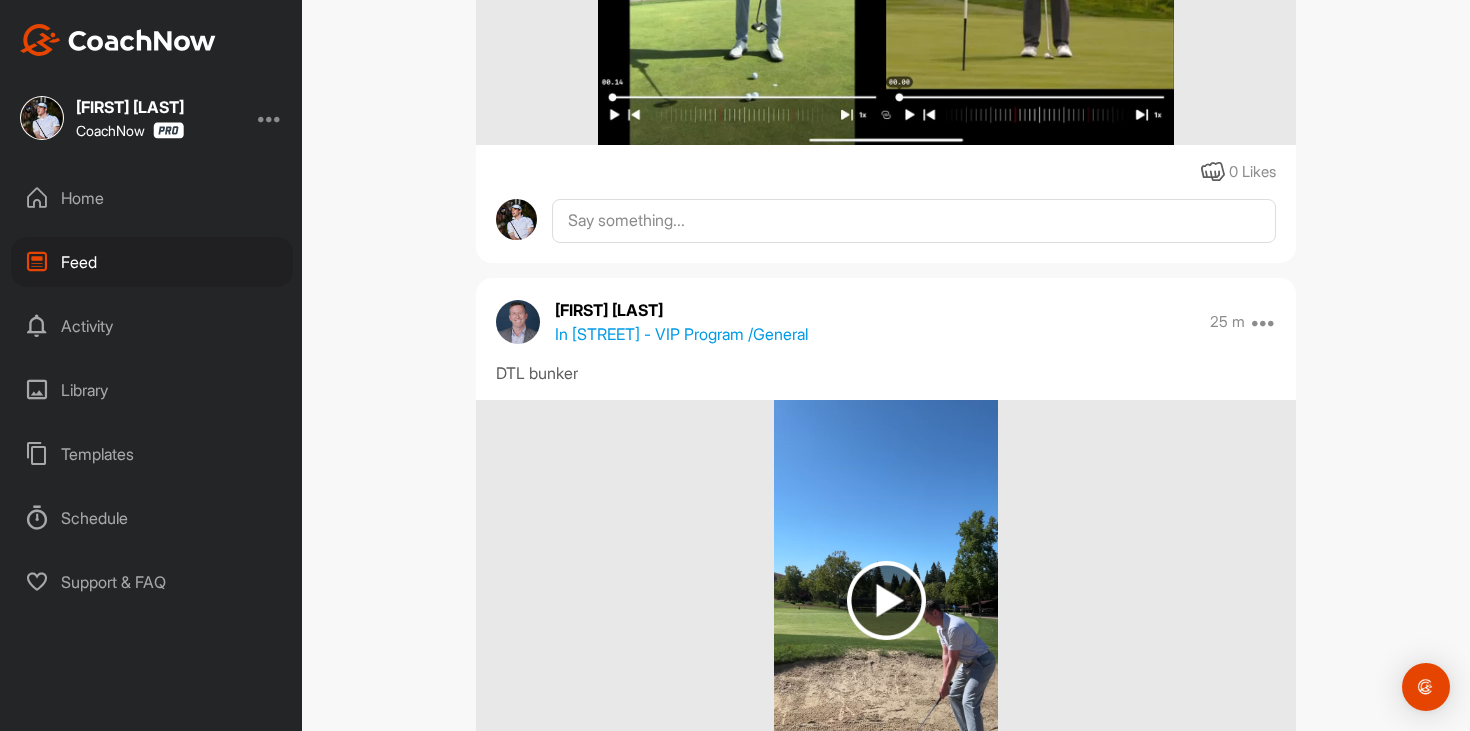 click on "Home" at bounding box center [152, 198] 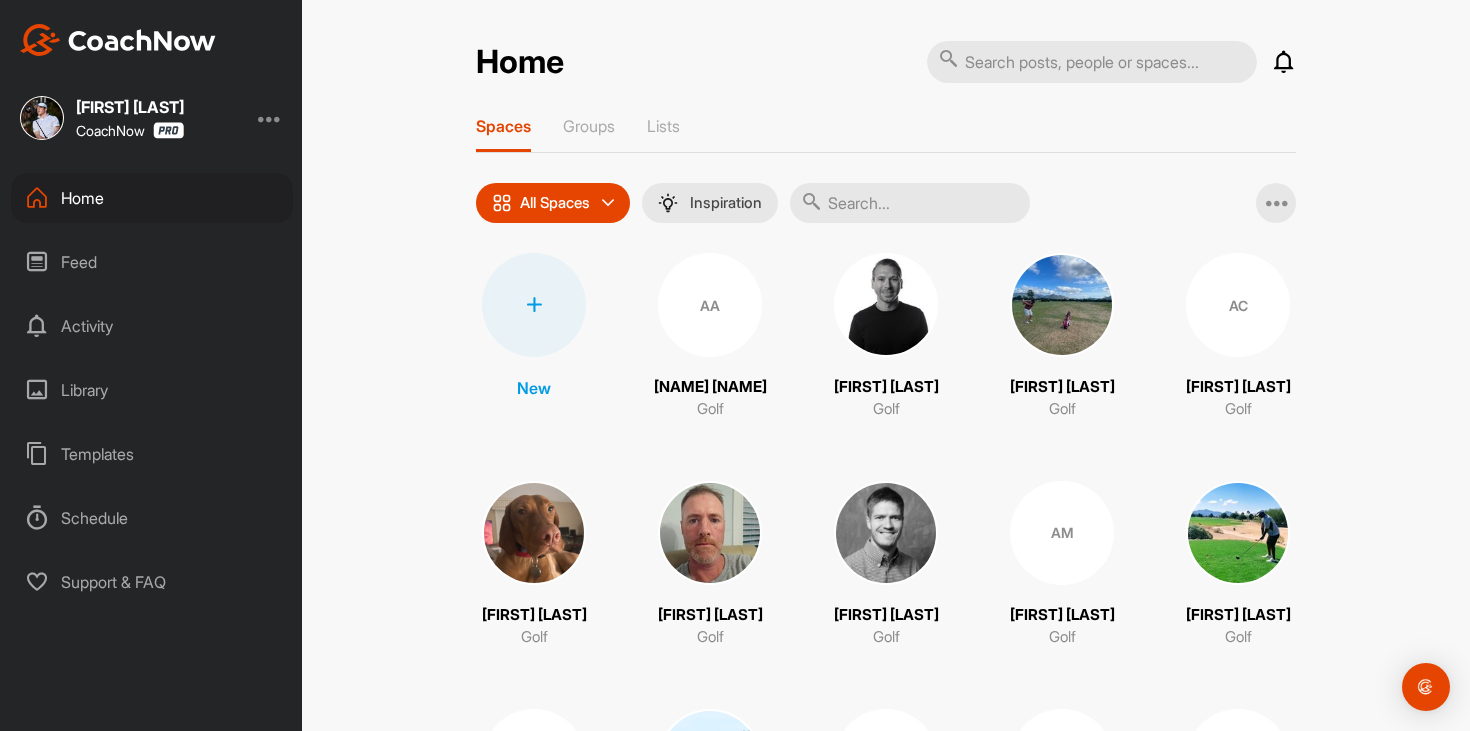 click on "Feed" at bounding box center [152, 262] 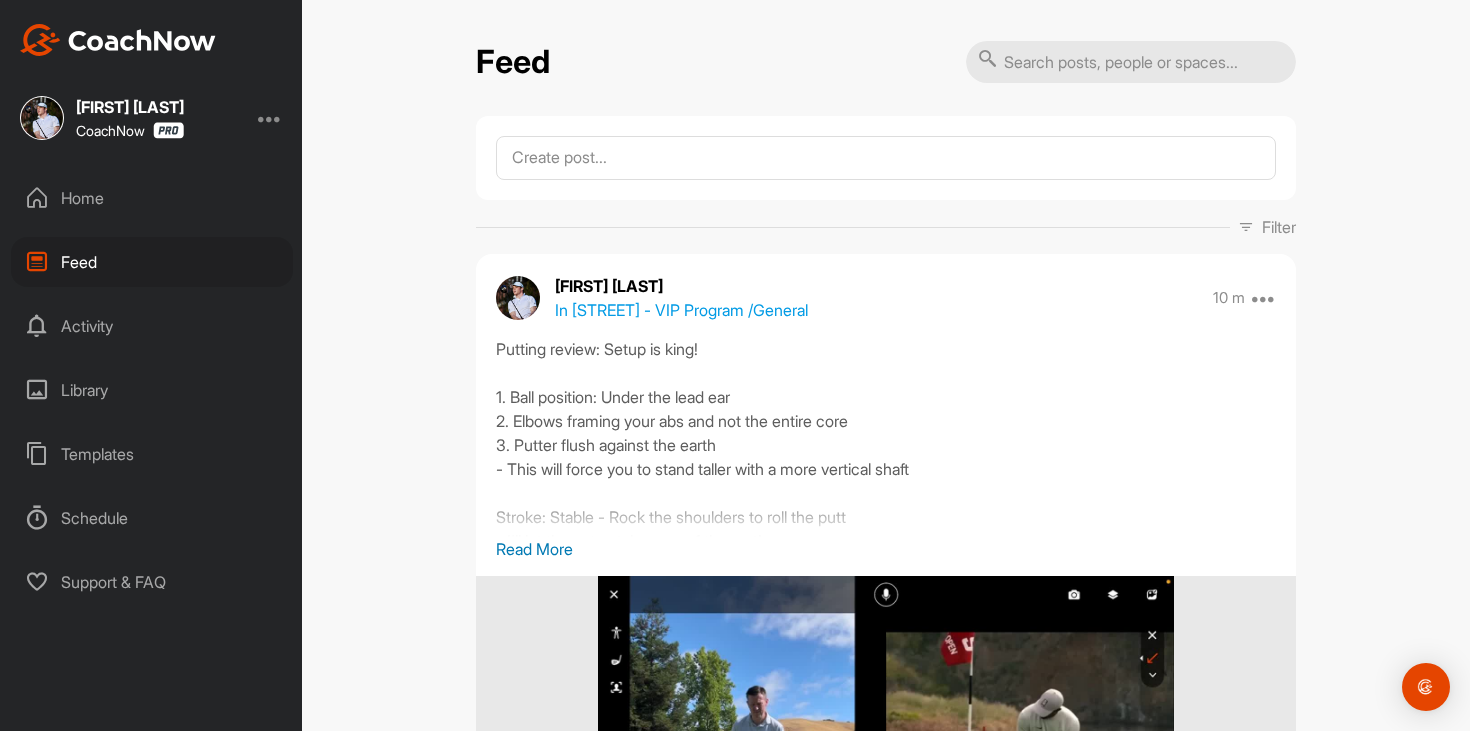 click on "Home" at bounding box center (152, 198) 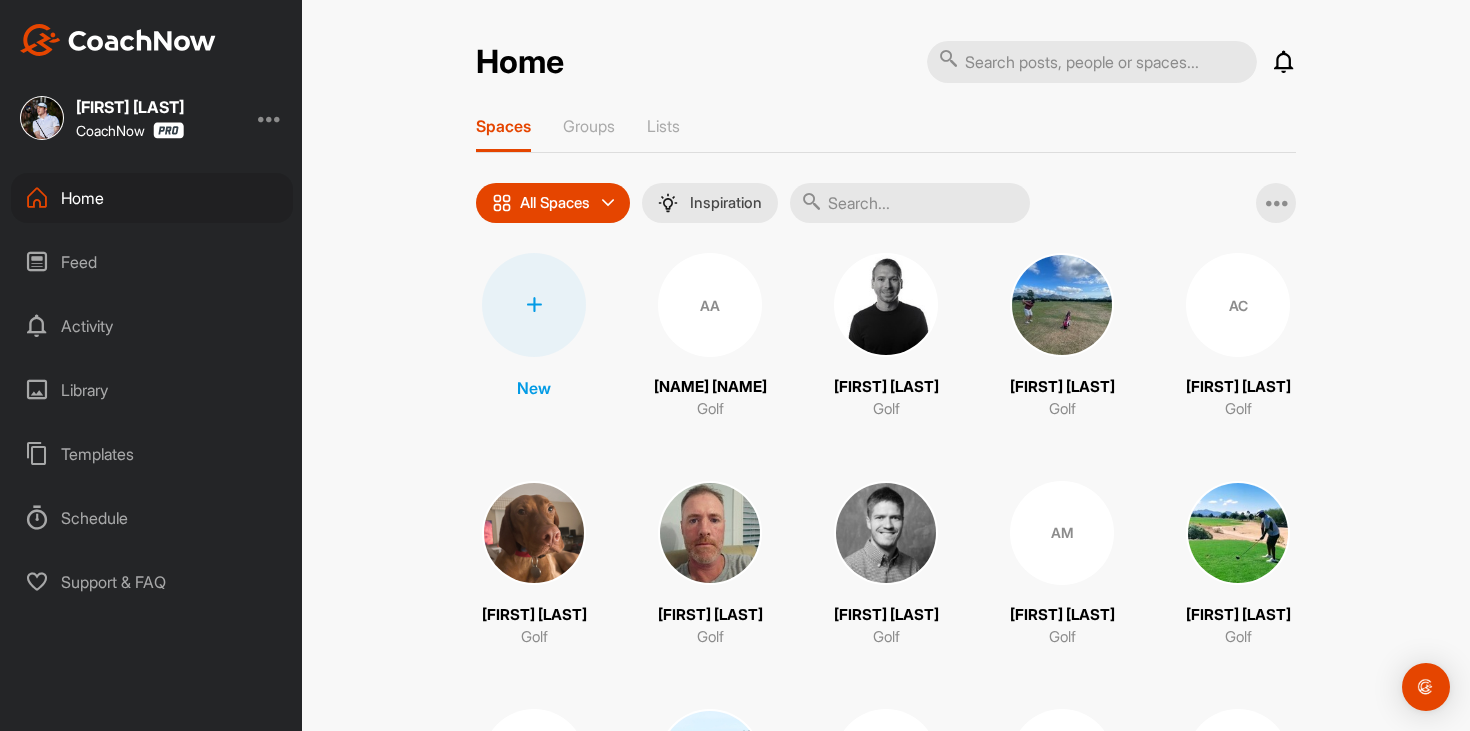 click on "Feed" at bounding box center (152, 262) 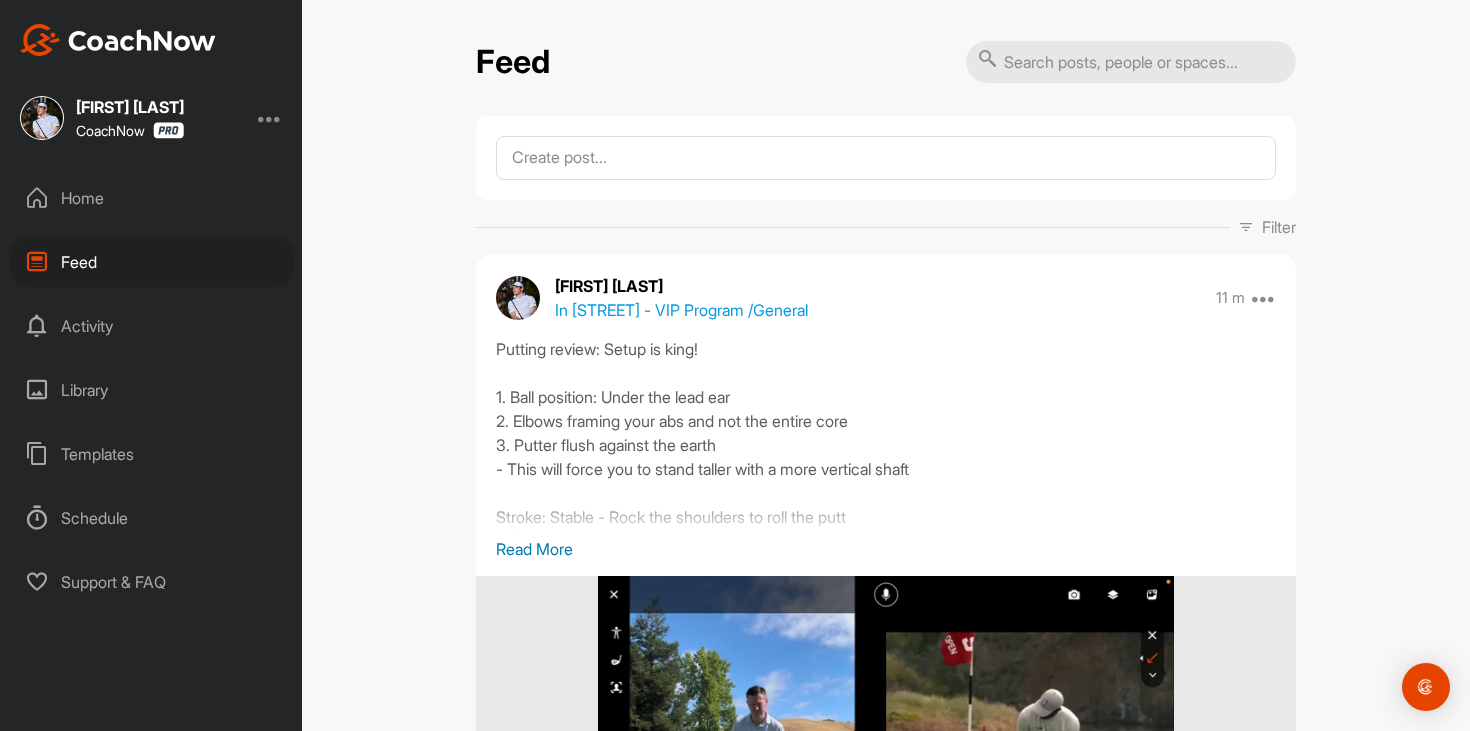 click on "Home" at bounding box center (152, 198) 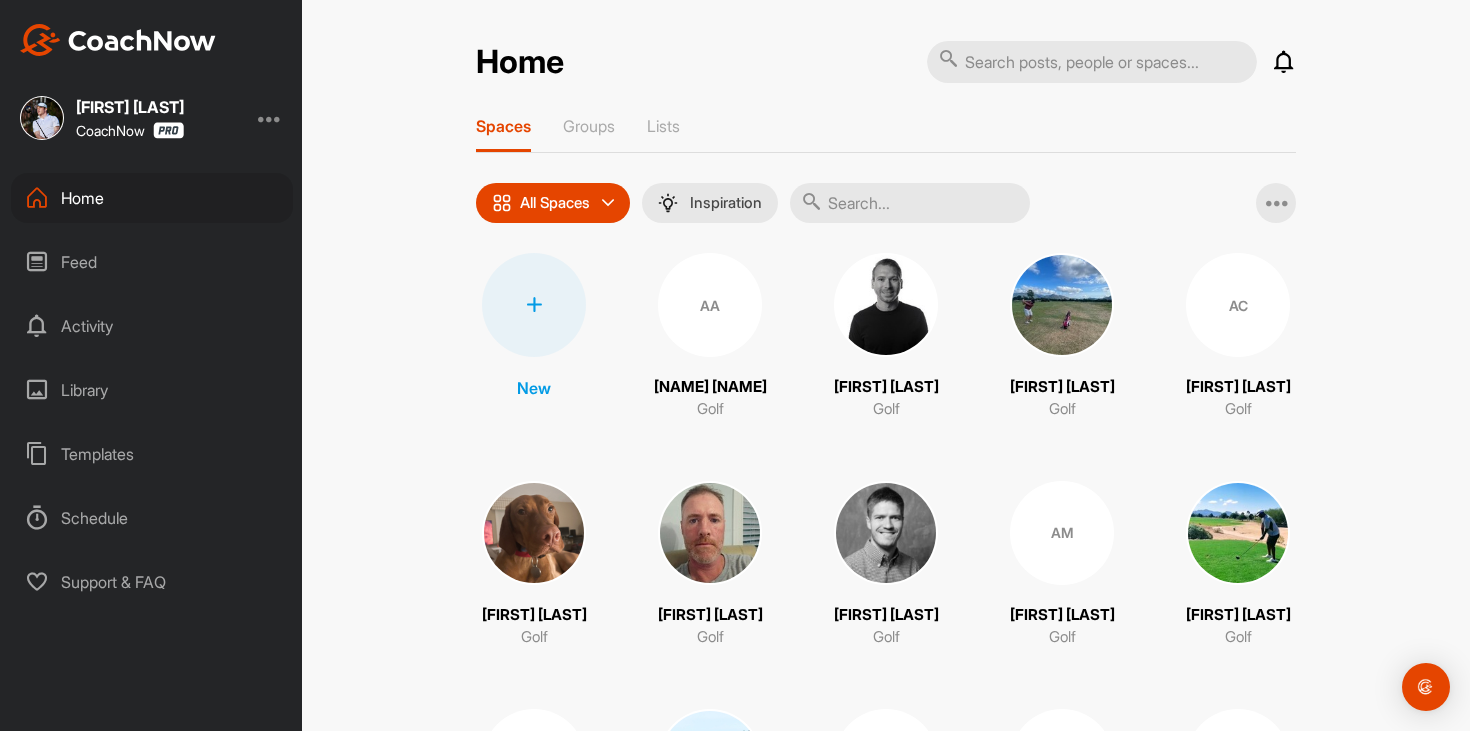 click on "Feed" at bounding box center (152, 262) 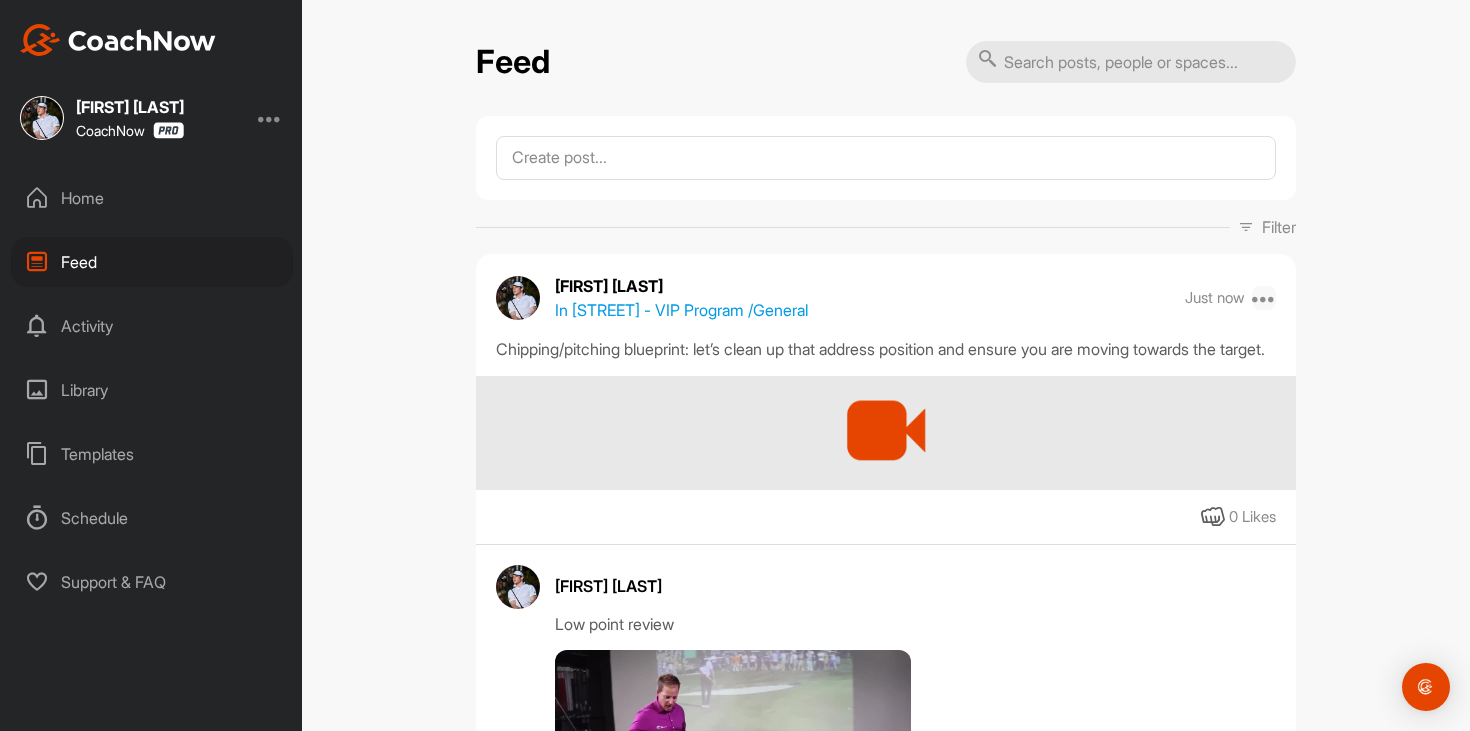 click at bounding box center (1264, 298) 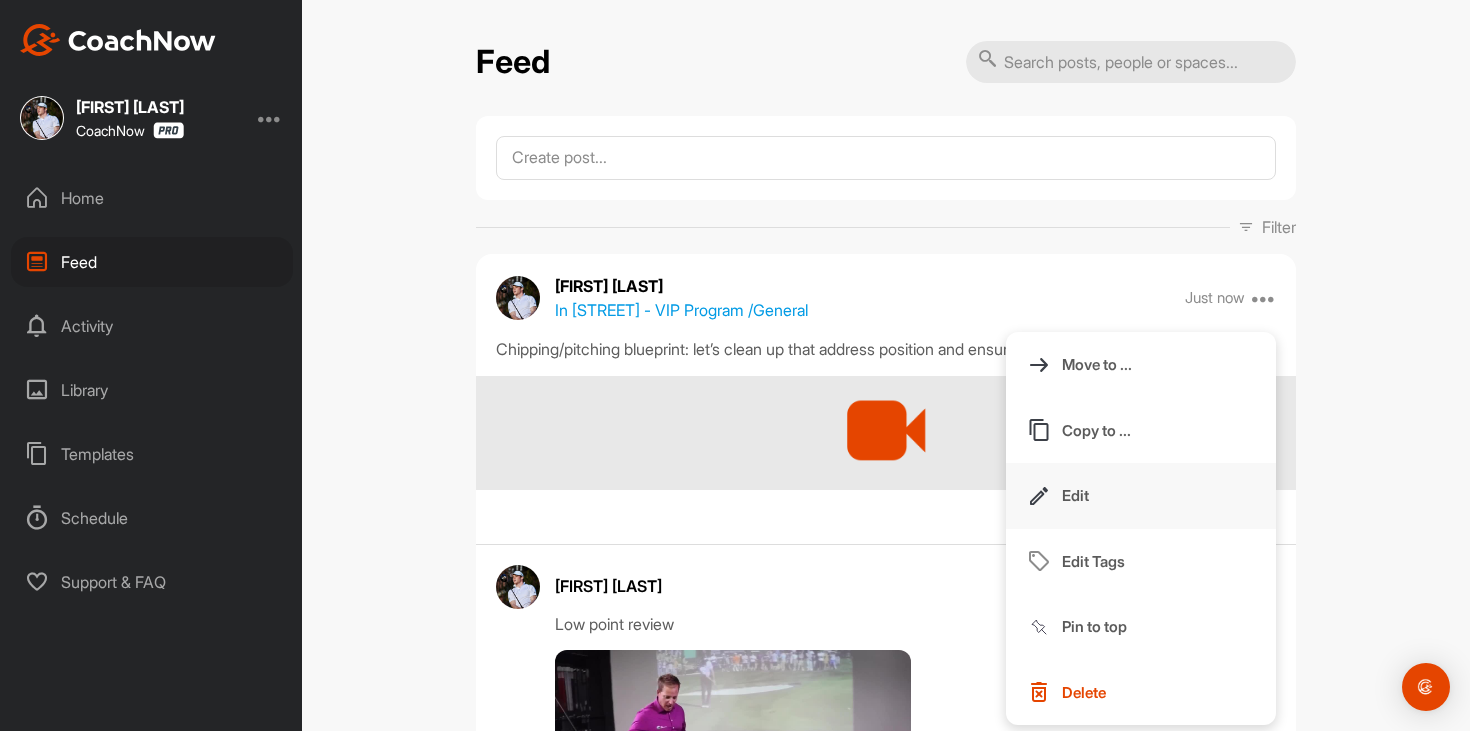click on "Edit" at bounding box center (1141, 496) 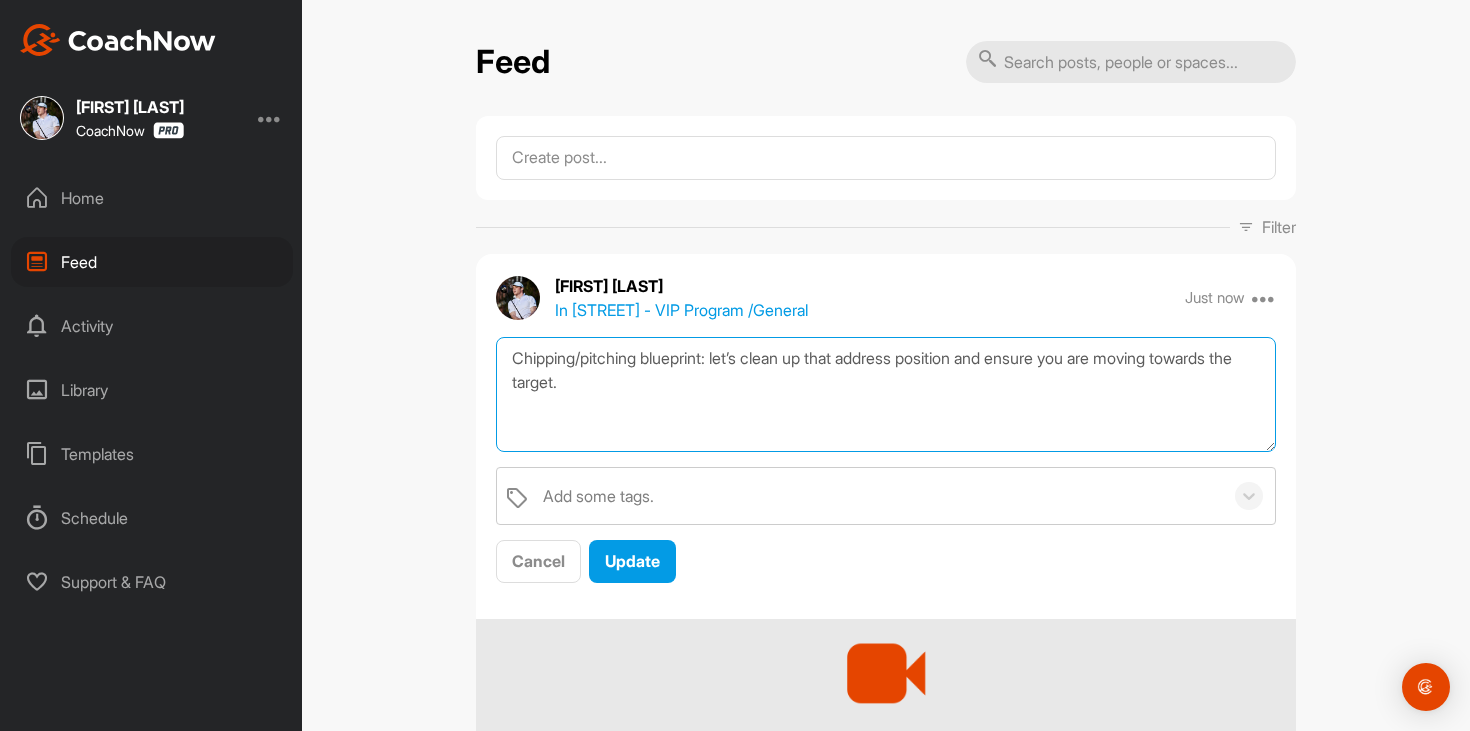 click on "Chipping/pitching blueprint: let’s clean up that address position and ensure you are moving towards the target." at bounding box center (886, 394) 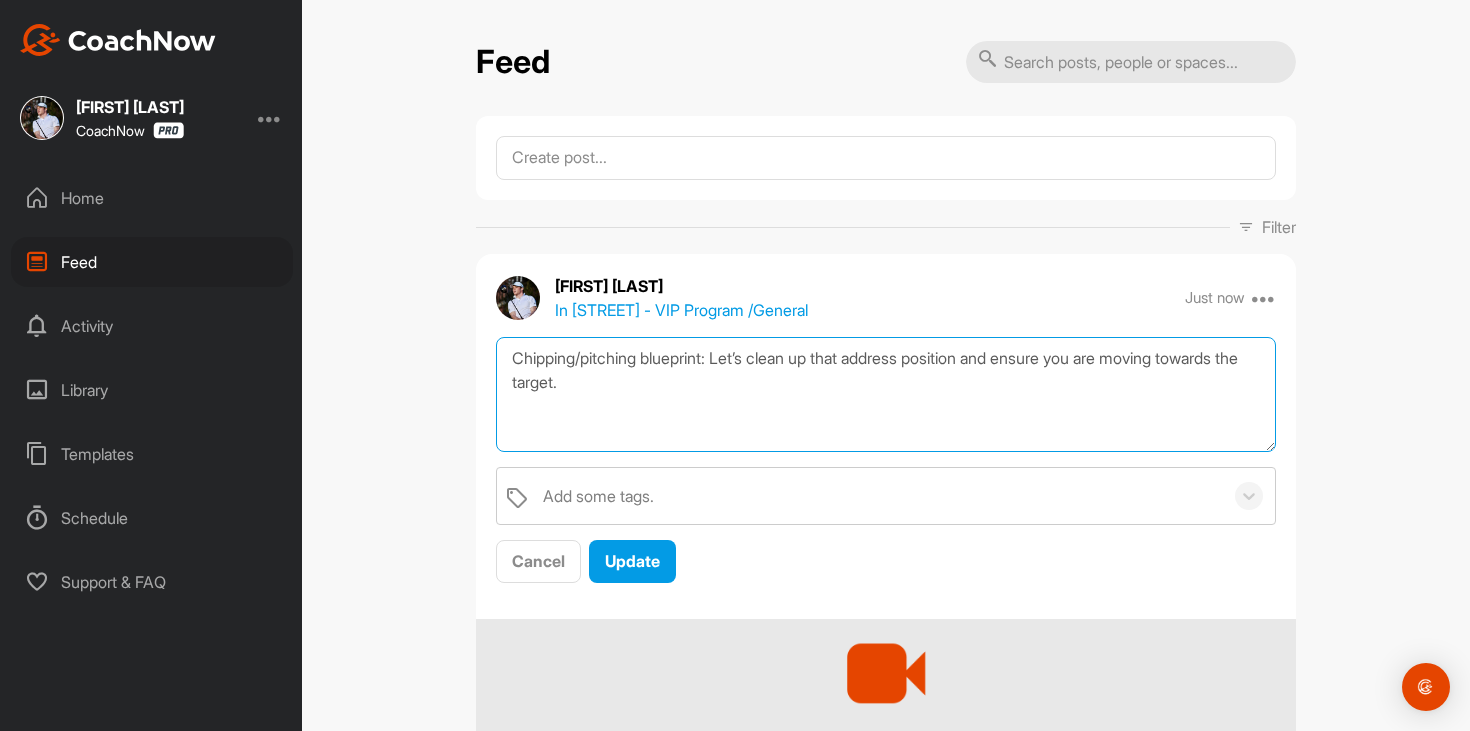 click on "Chipping/pitching blueprint: Let’s clean up that address position and ensure you are moving towards the target." at bounding box center (886, 394) 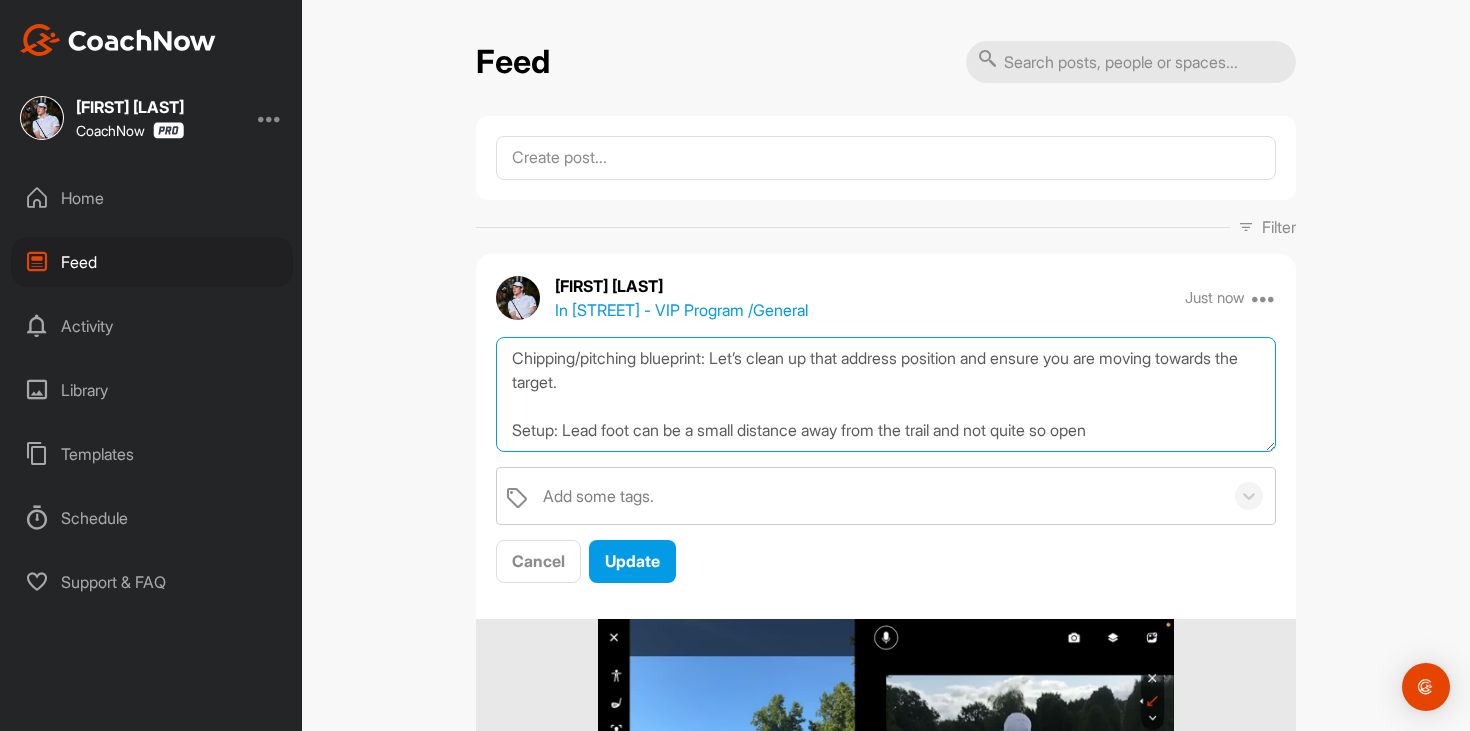 scroll, scrollTop: 13, scrollLeft: 0, axis: vertical 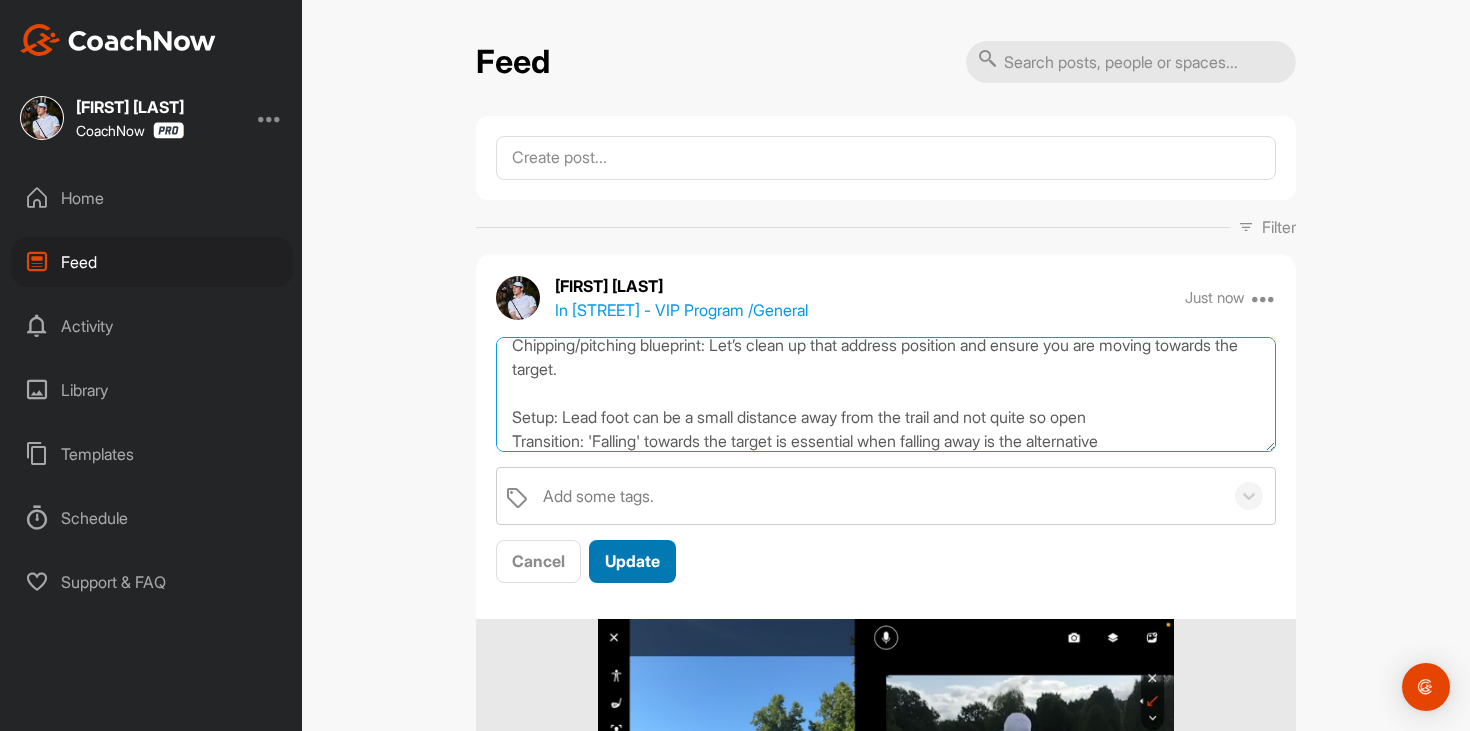 type on "Chipping/pitching blueprint: Let’s clean up that address position and ensure you are moving towards the target.
Setup: Lead foot can be a small distance away from the trail and not quite so open
Transition: 'Falling' towards the target is essential when falling away is the alternative" 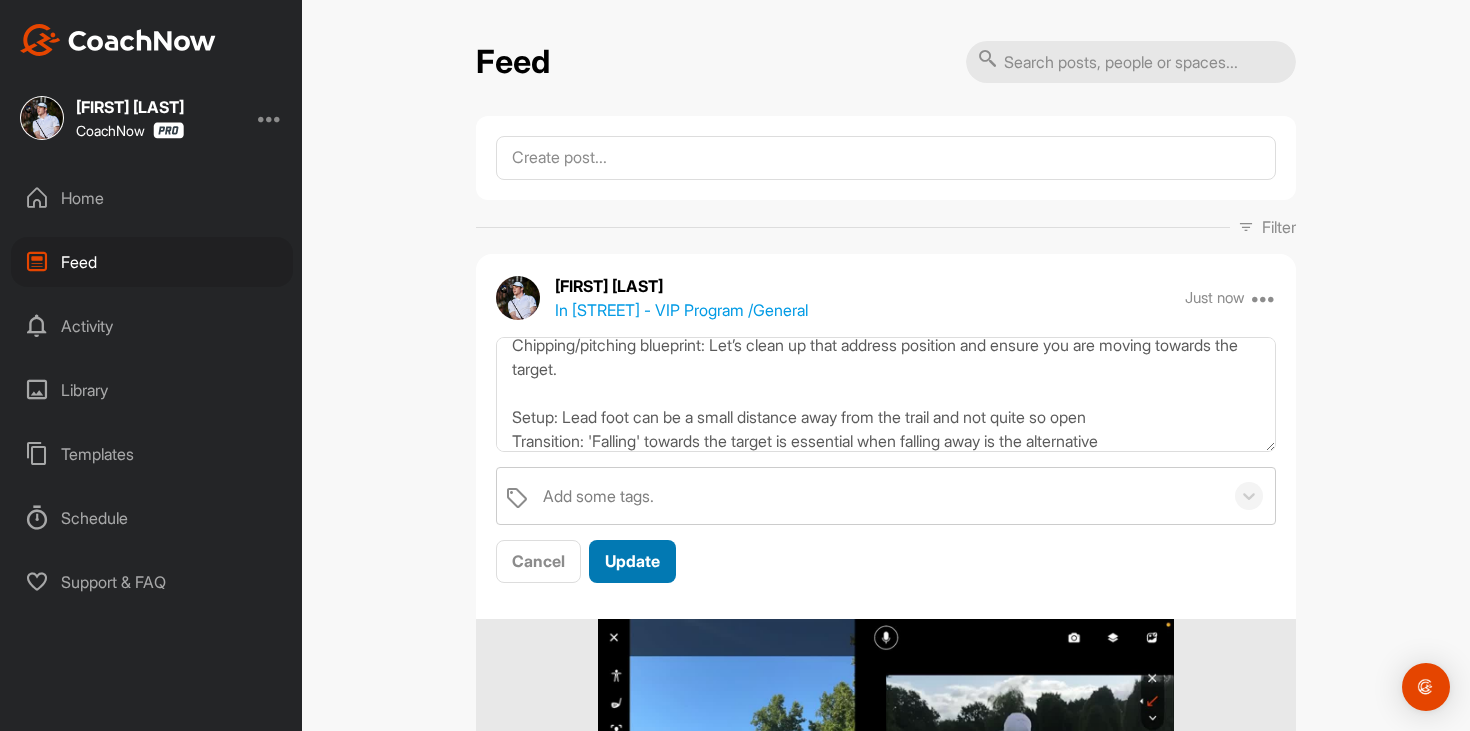 click on "Update" at bounding box center (632, 561) 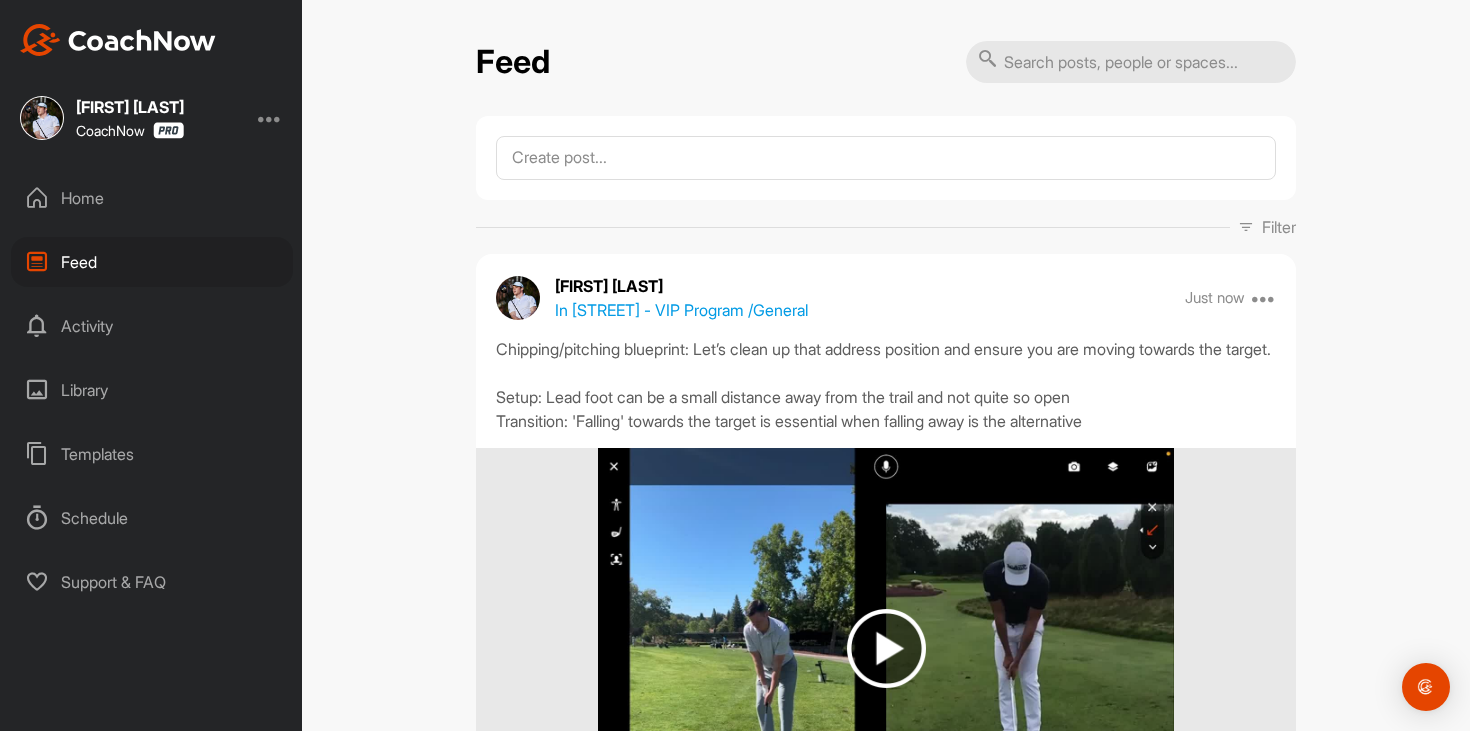 click on "Home" at bounding box center (152, 198) 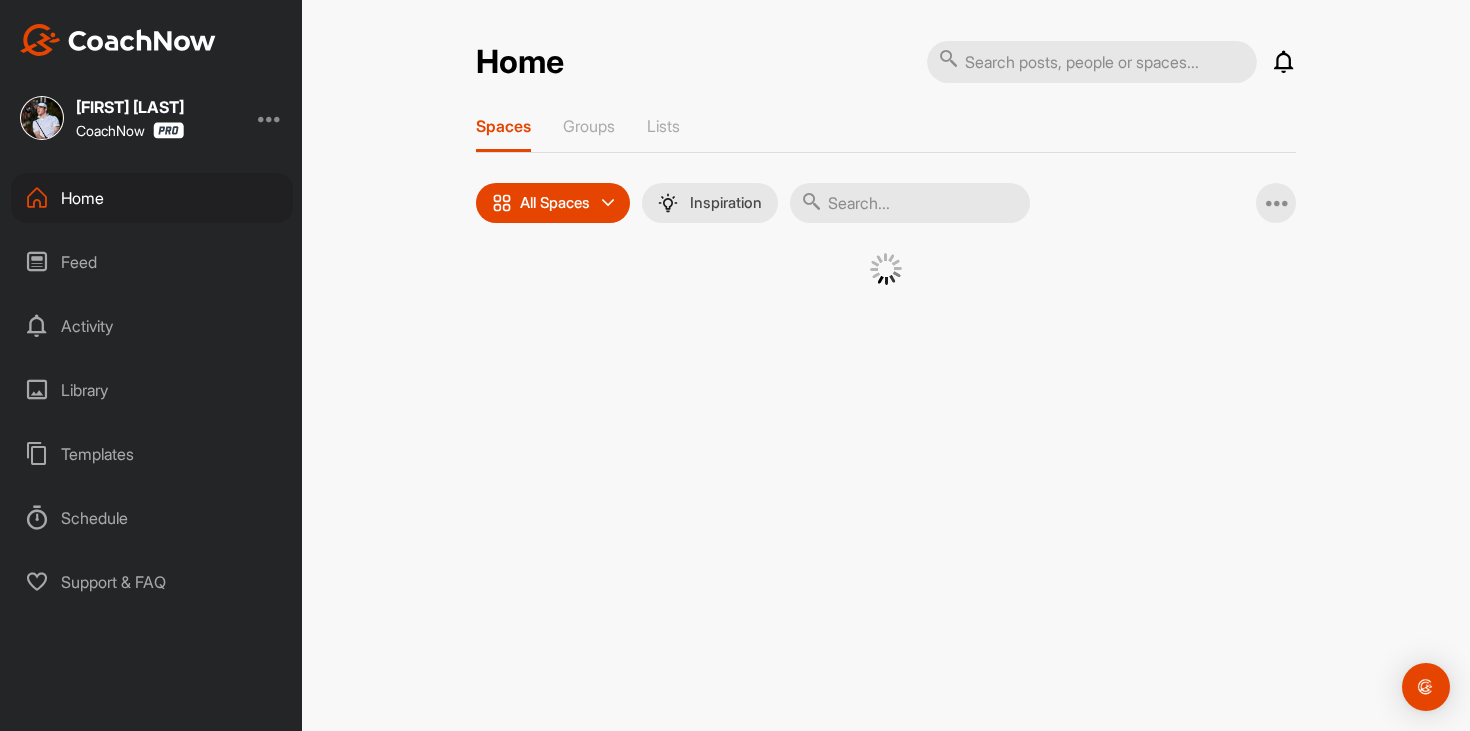 click on "Feed" at bounding box center [152, 262] 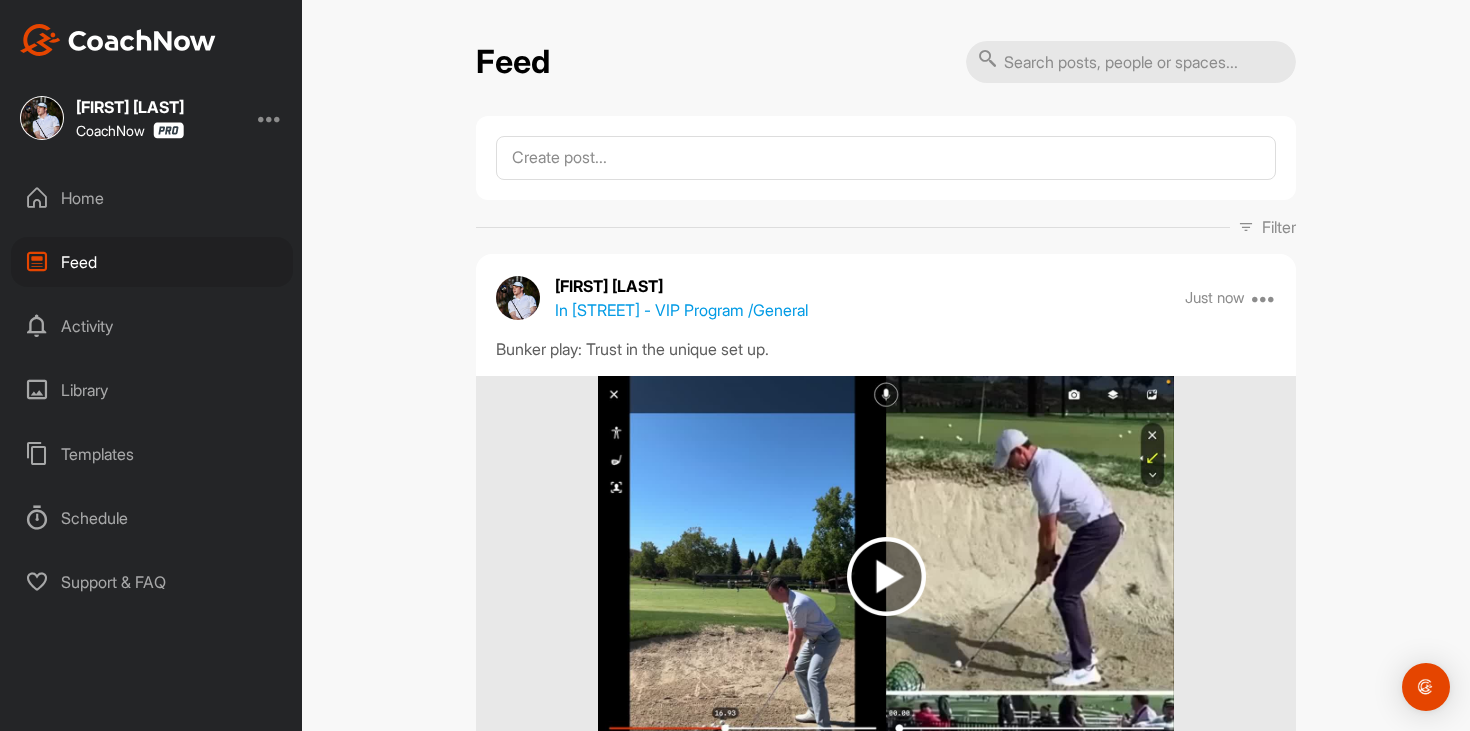 scroll, scrollTop: 6, scrollLeft: 0, axis: vertical 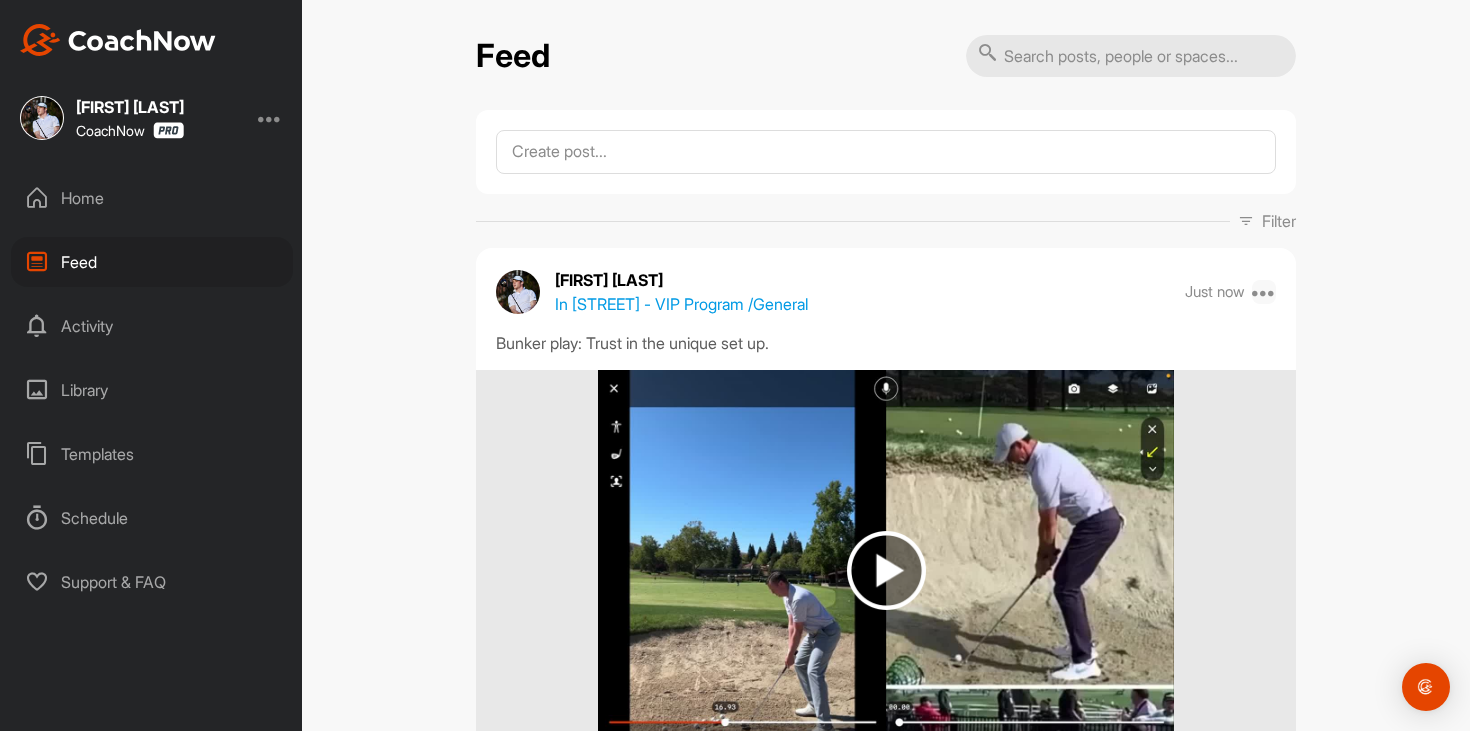 click at bounding box center [1264, 292] 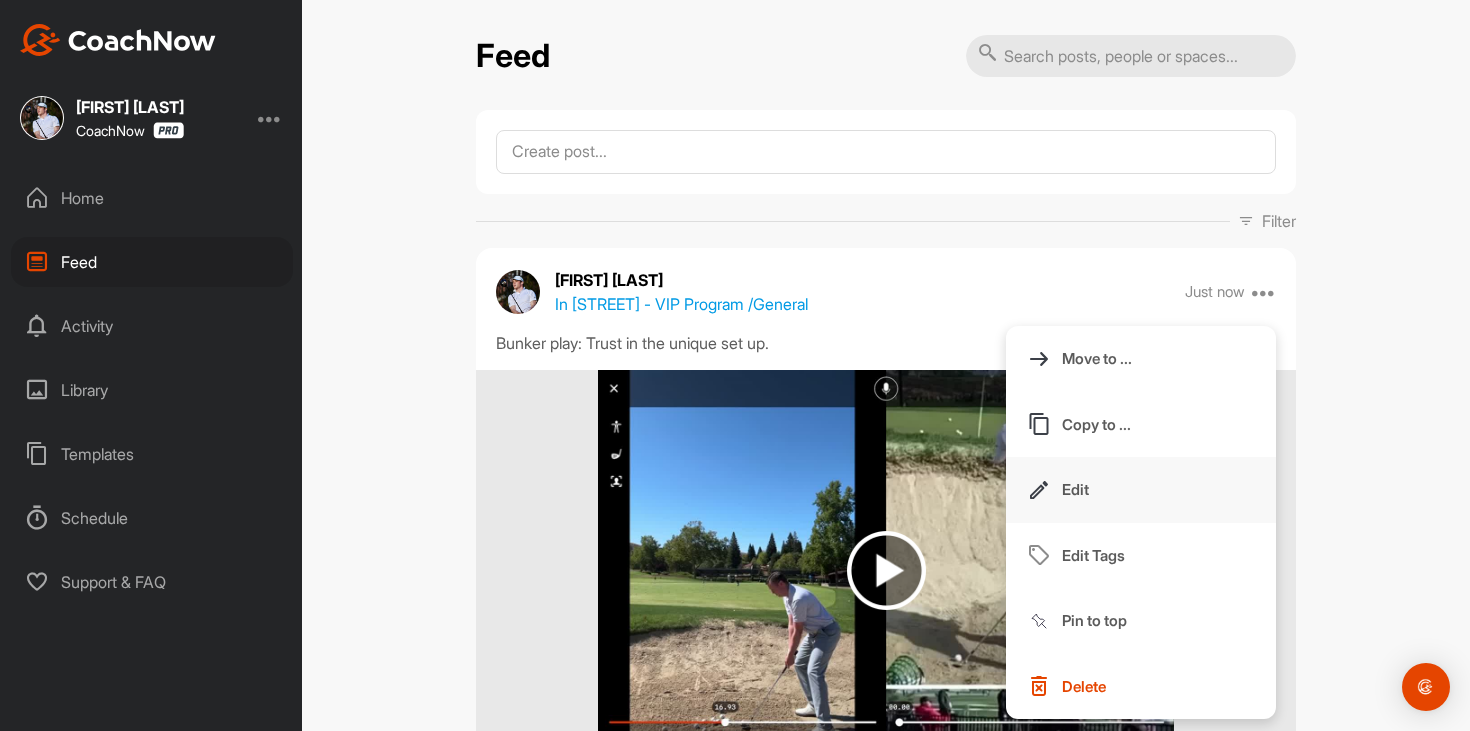 click on "Edit" at bounding box center [1141, 490] 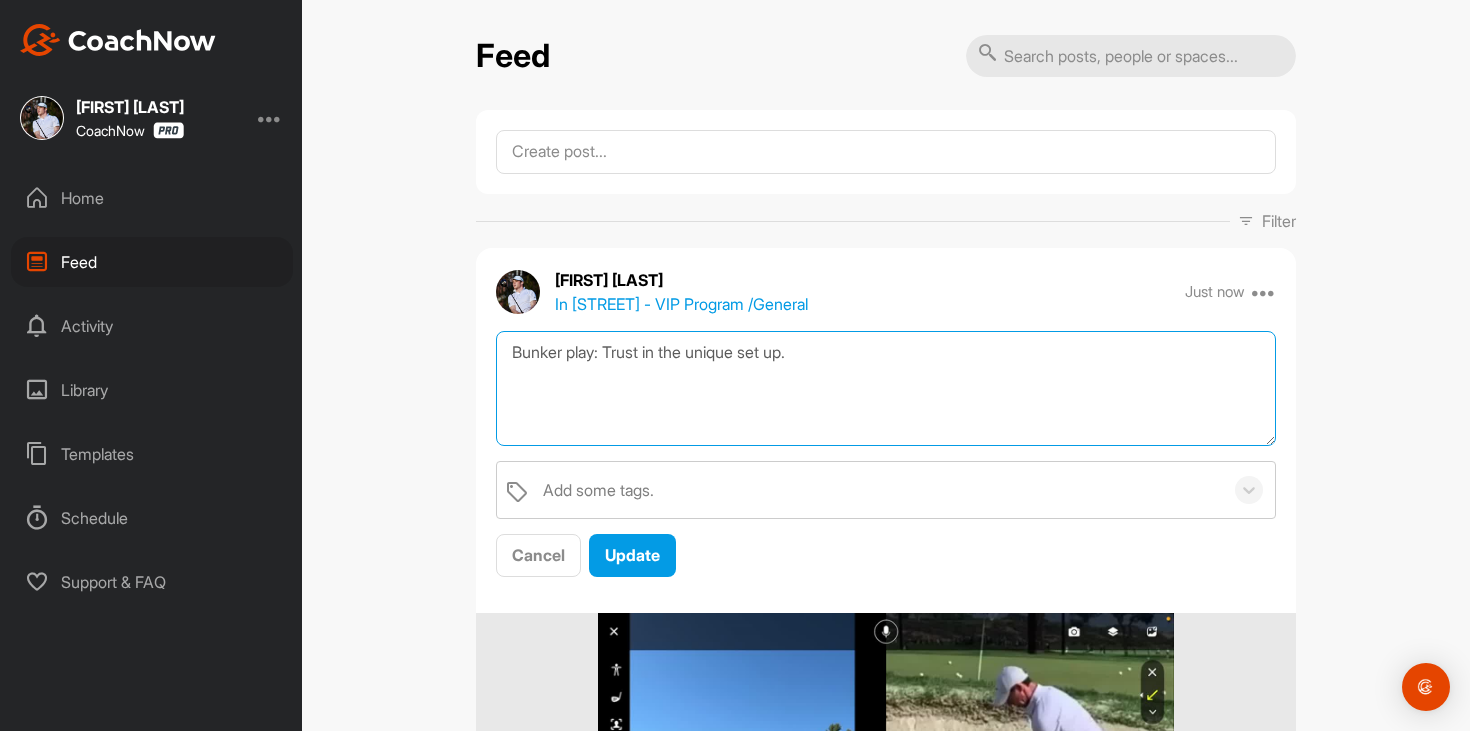 click on "Bunker play: Trust in the unique set up." at bounding box center (886, 388) 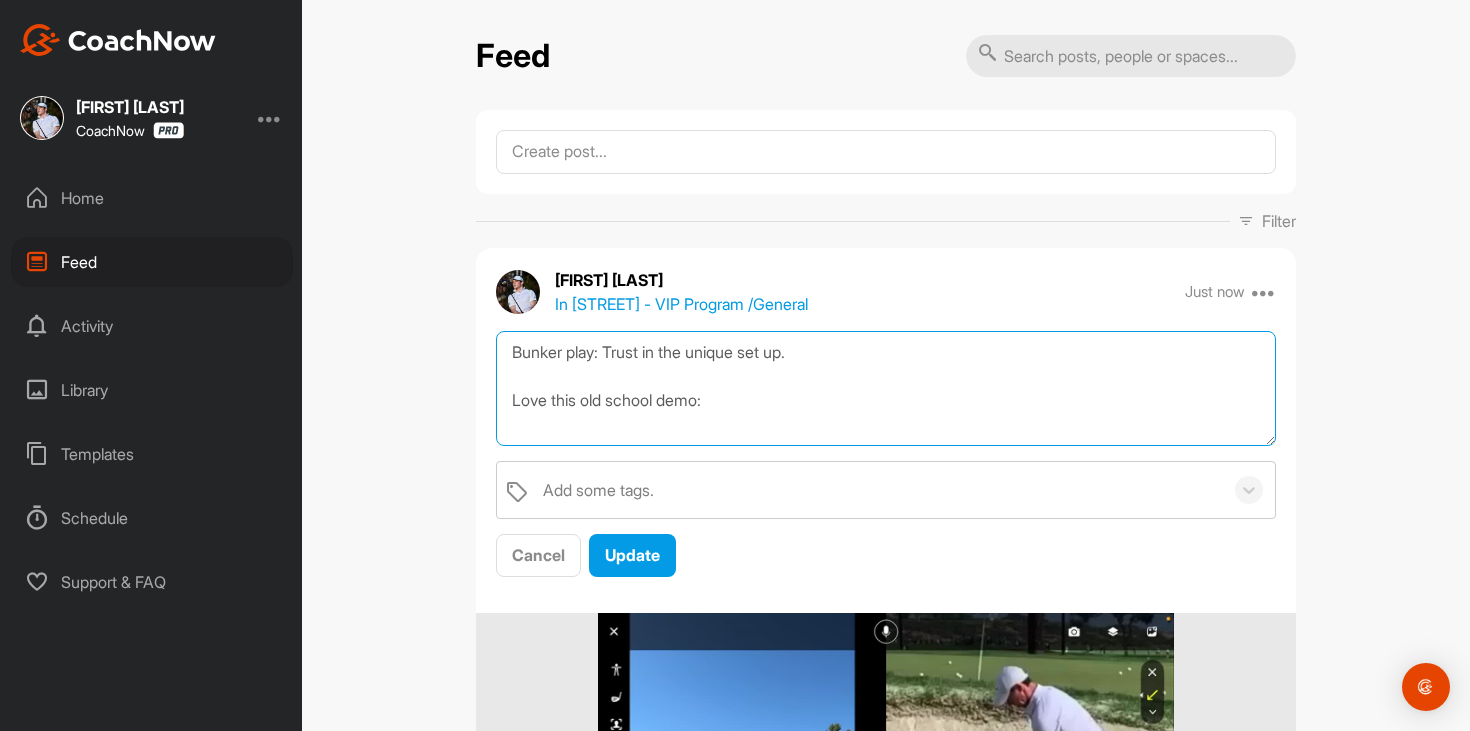paste on "https://www.youtube.com/watch?v=fCg7yzPIXEI" 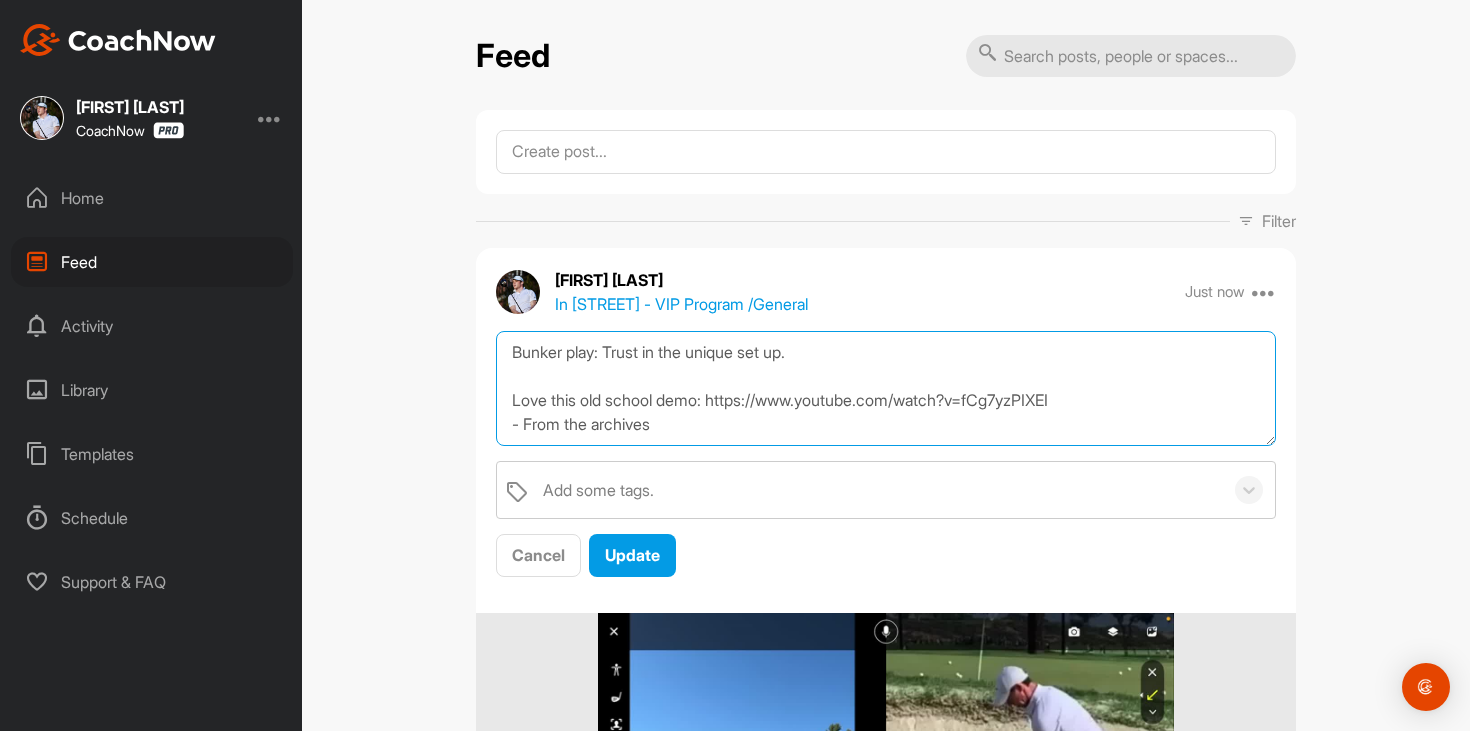 click on "Bunker play: Trust in the unique set up.
Love this old school demo: https://www.youtube.com/watch?v=fCg7yzPIXEI
- From the archives" at bounding box center (886, 388) 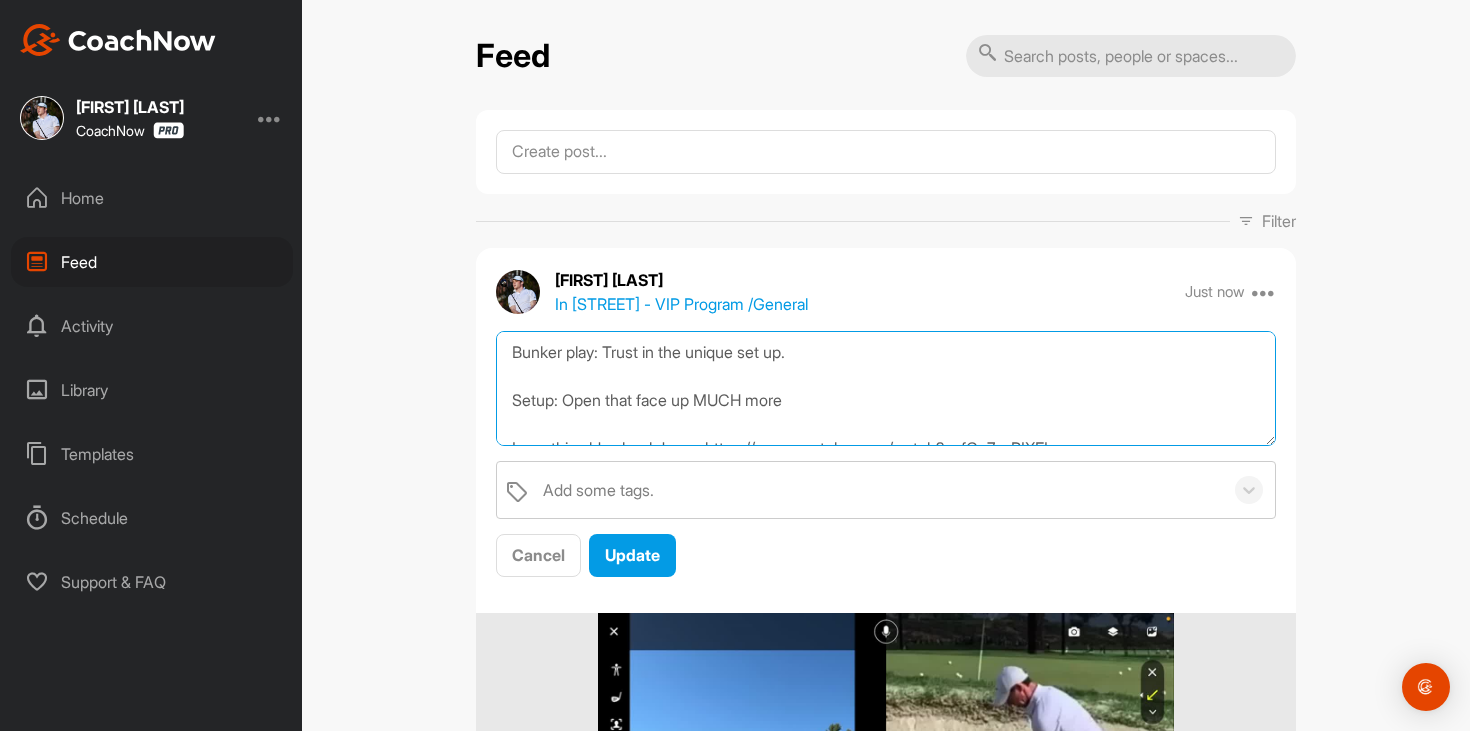 scroll, scrollTop: 27, scrollLeft: 0, axis: vertical 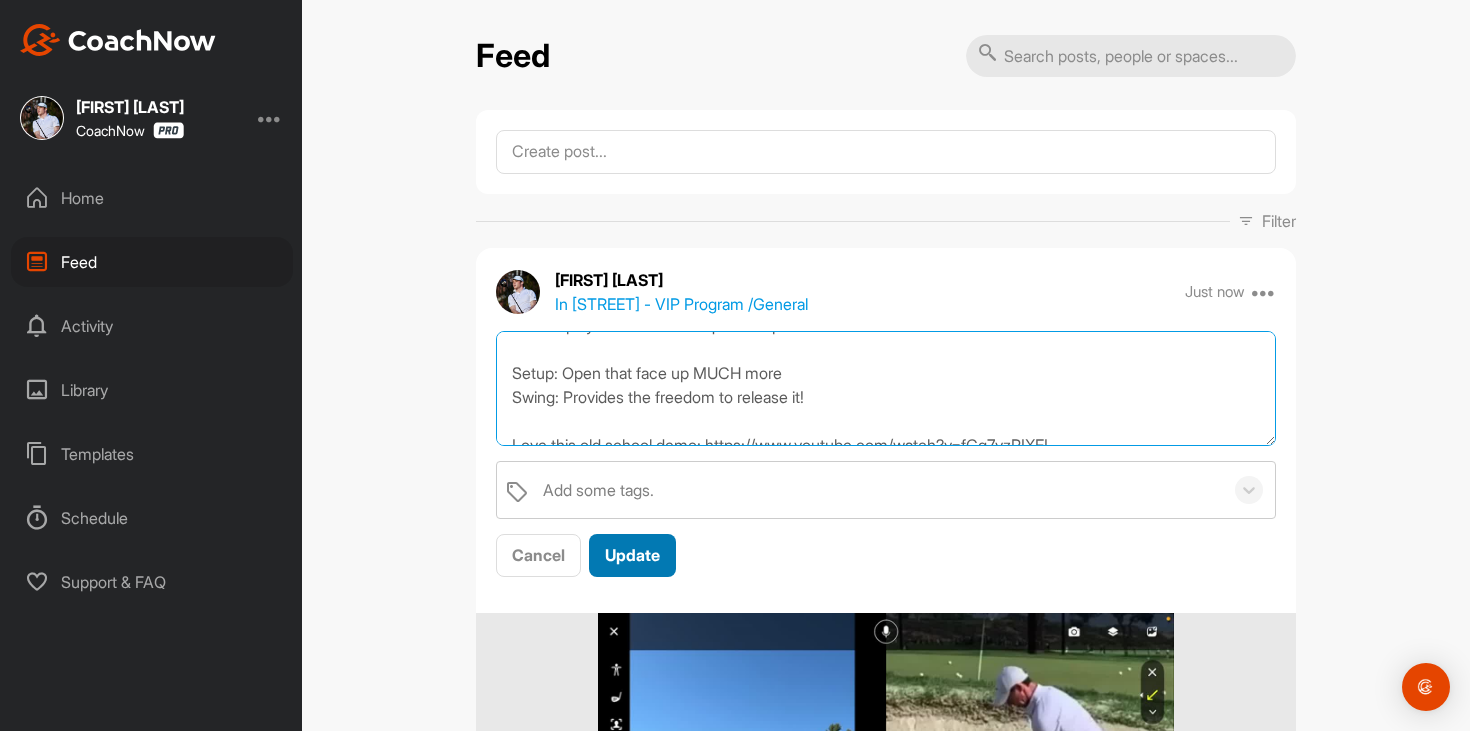 type on "Bunker play: Trust in the unique set up.
Setup: Open that face up MUCH more
Swing: Provides the freedom to release it!
Love this old school demo: https://www.youtube.com/watch?v=fCg7yzPIXEI
- From the archives" 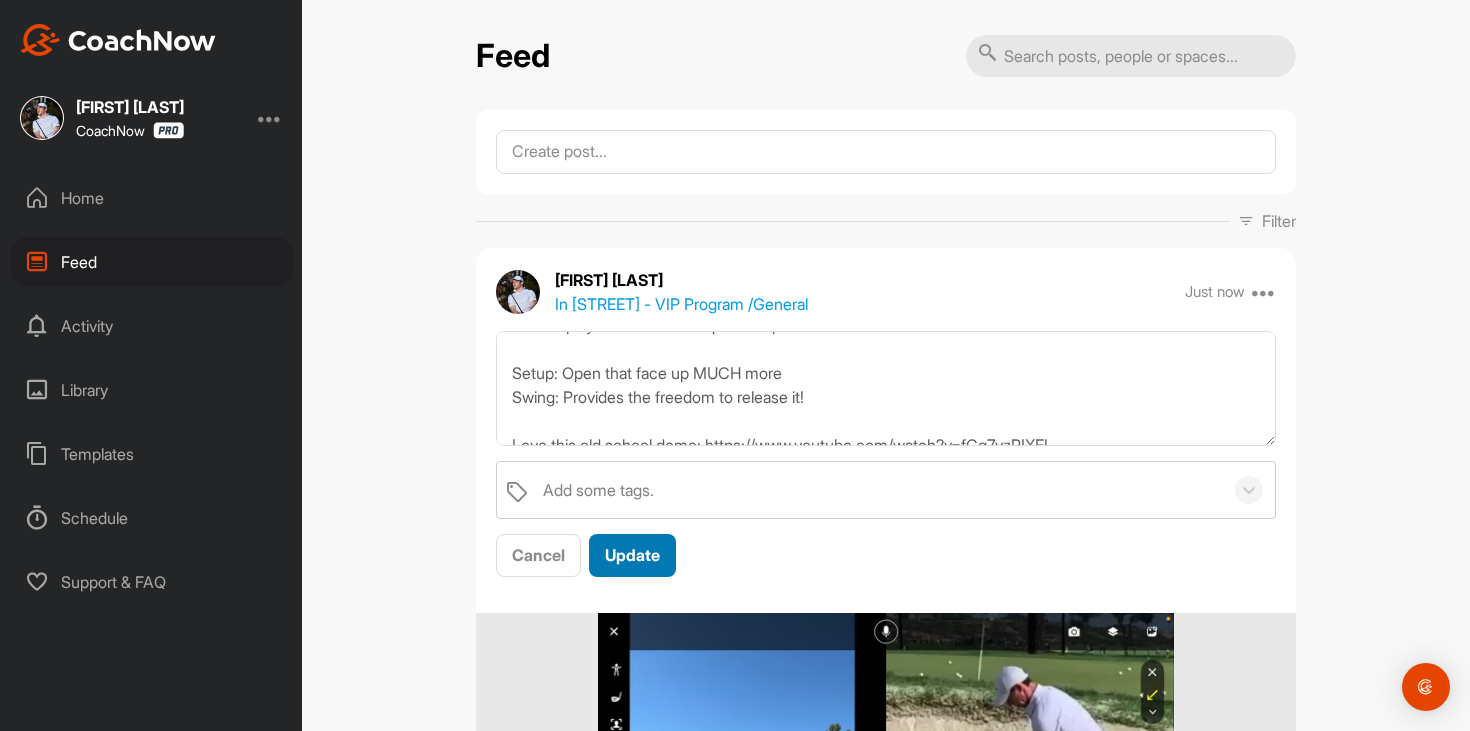 click on "Update" at bounding box center (632, 555) 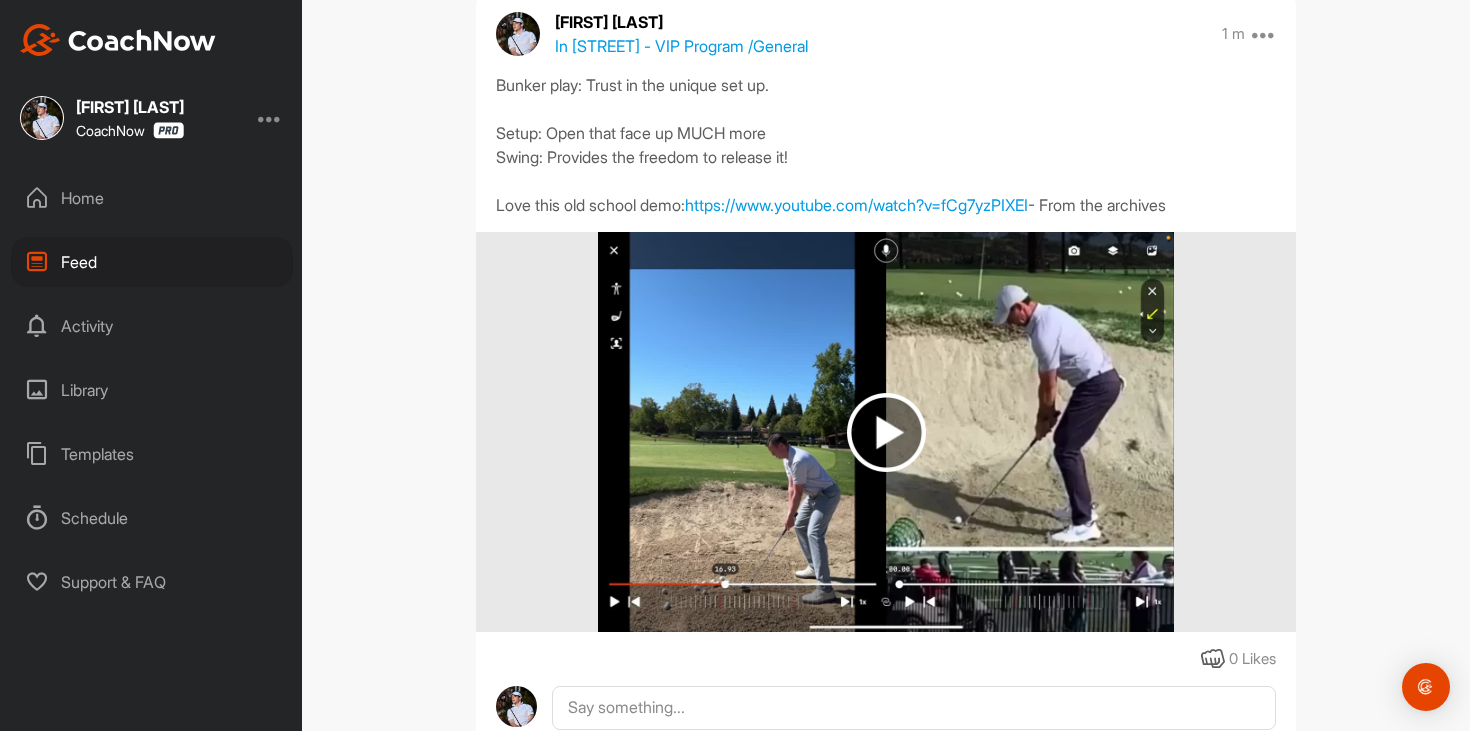 scroll, scrollTop: 570, scrollLeft: 0, axis: vertical 